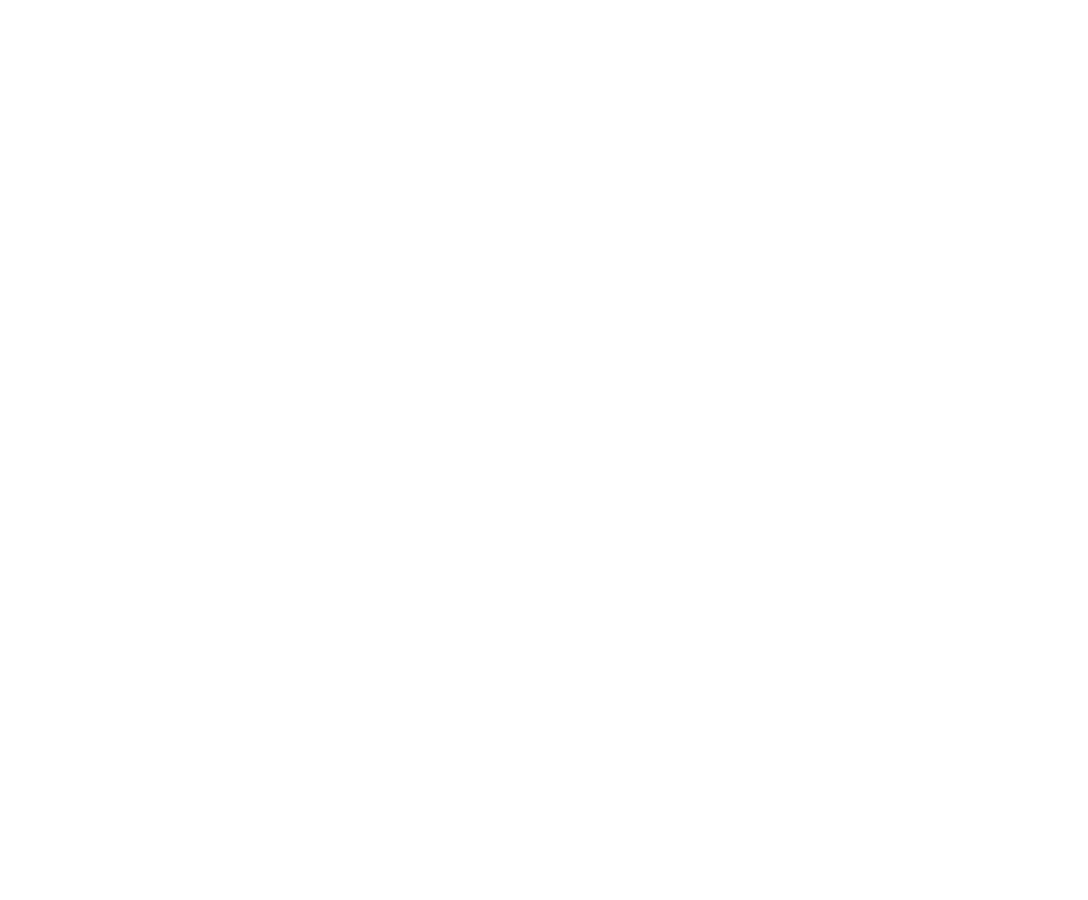scroll, scrollTop: 0, scrollLeft: 0, axis: both 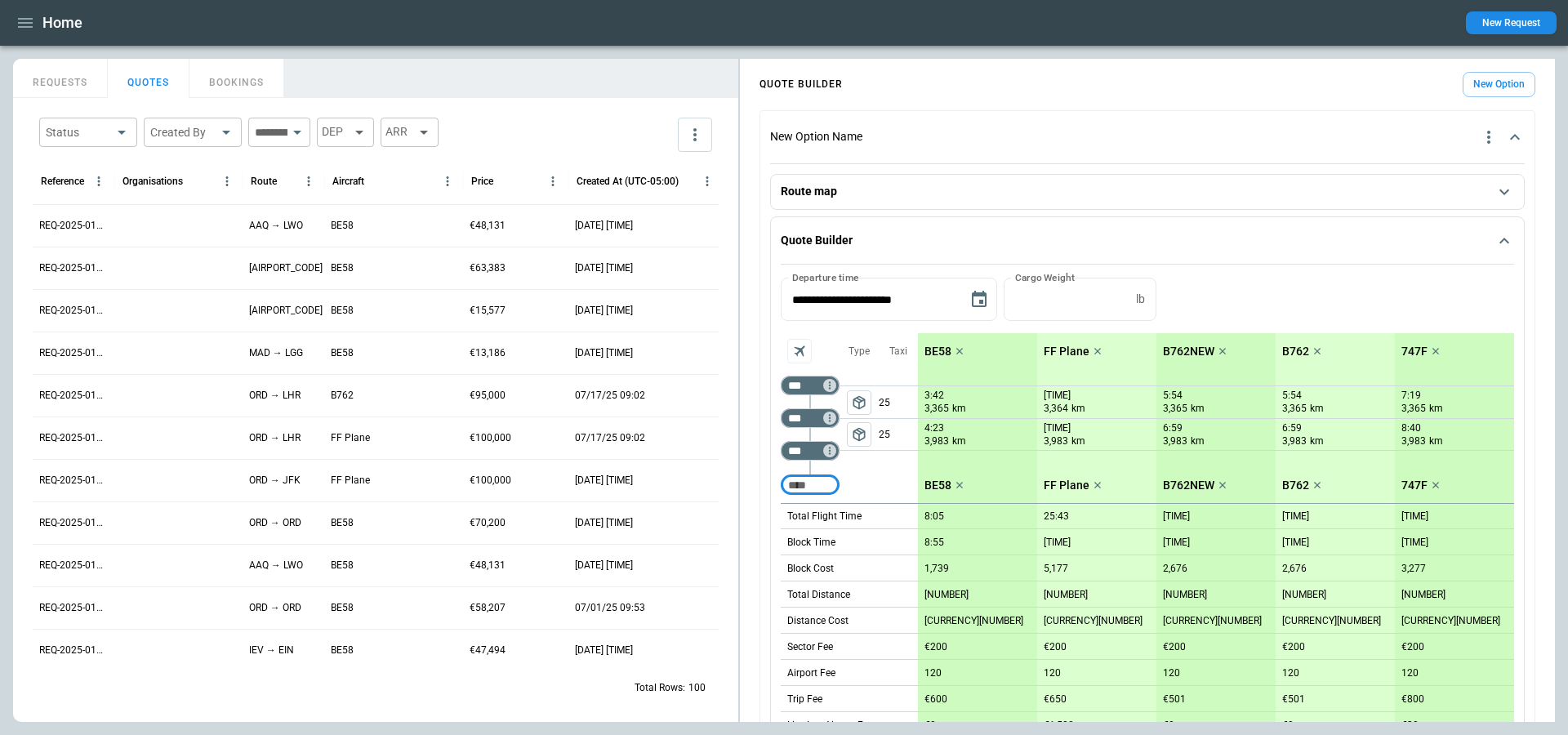 click 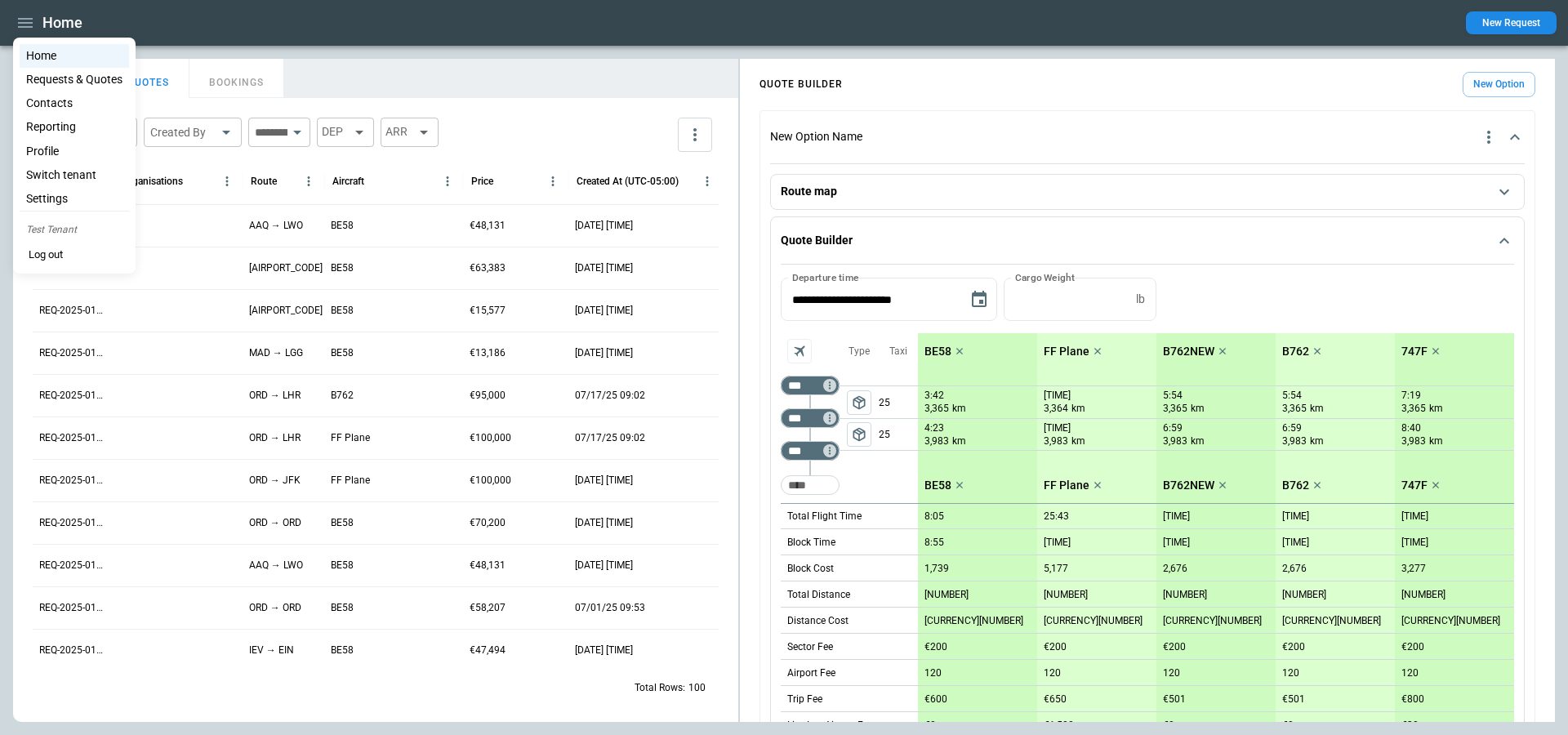 click on "Settings" at bounding box center (74, 198) 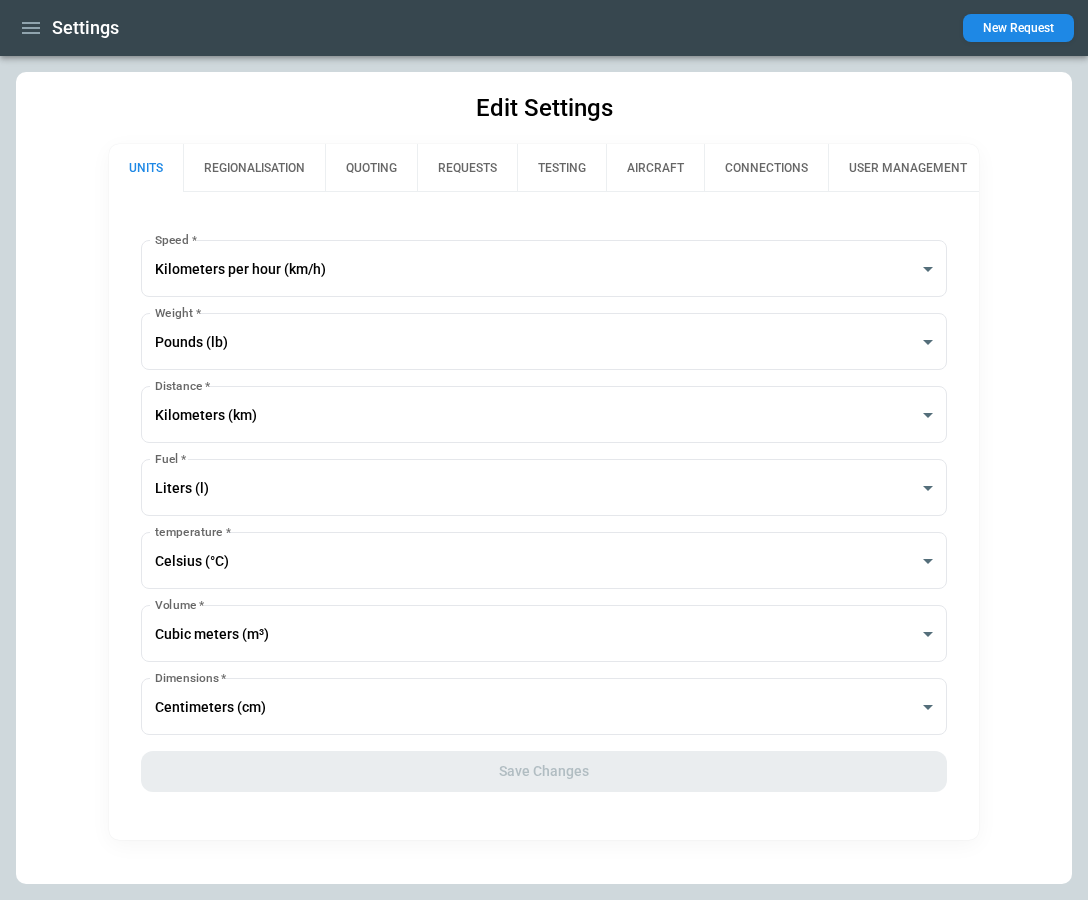 click on "REGIONALISATION" at bounding box center (254, 168) 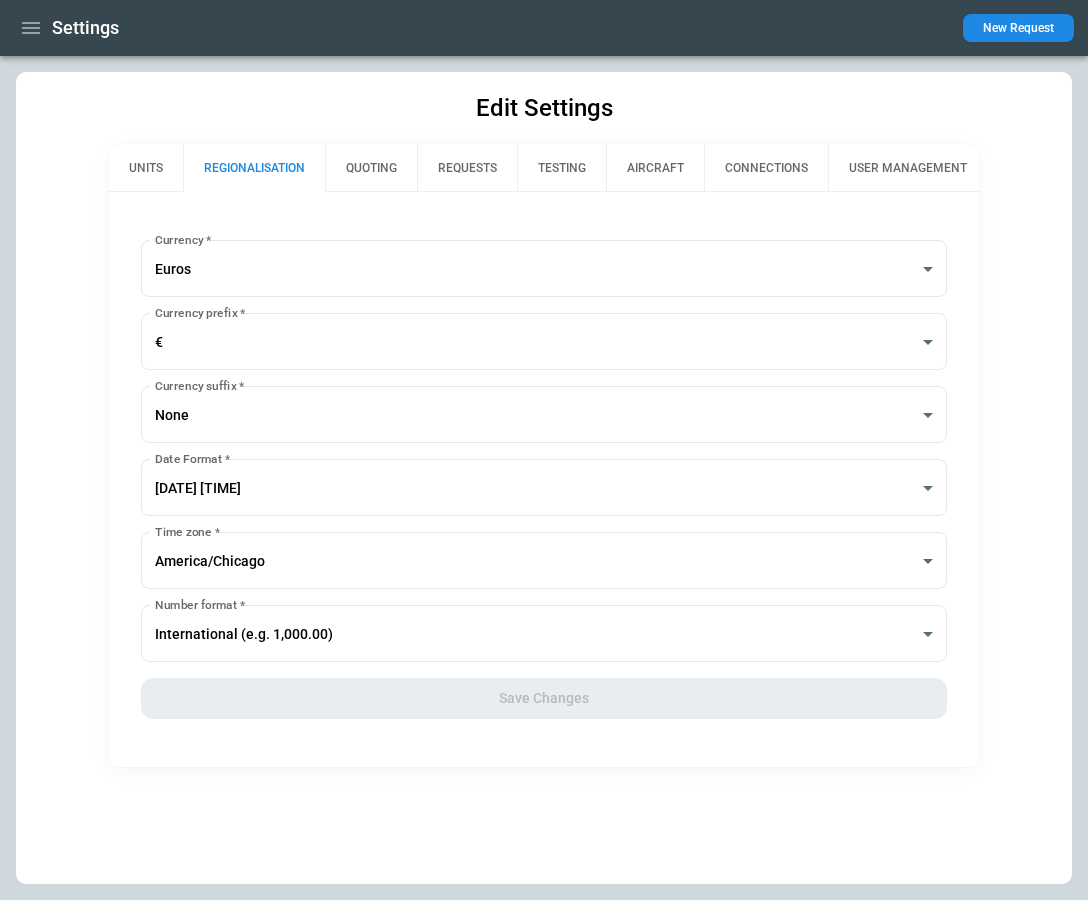 click on "QUOTING" at bounding box center [371, 168] 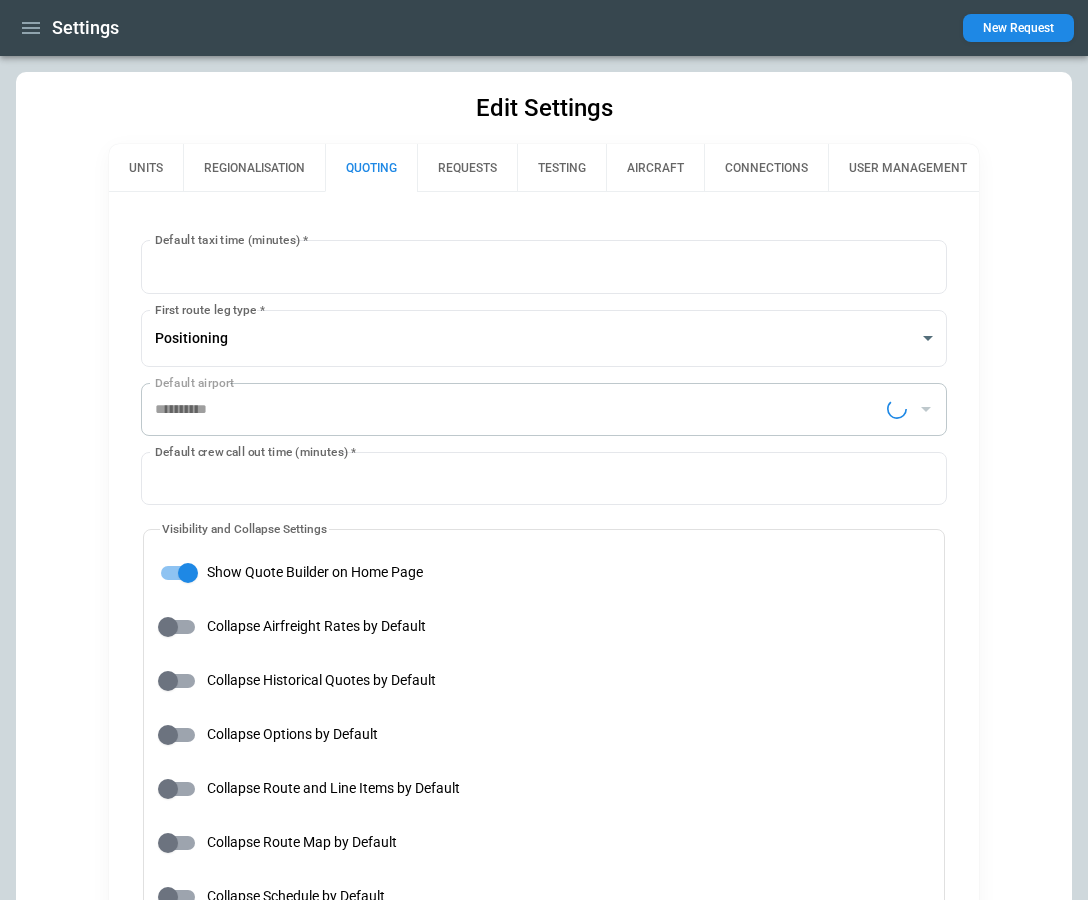 type on "**********" 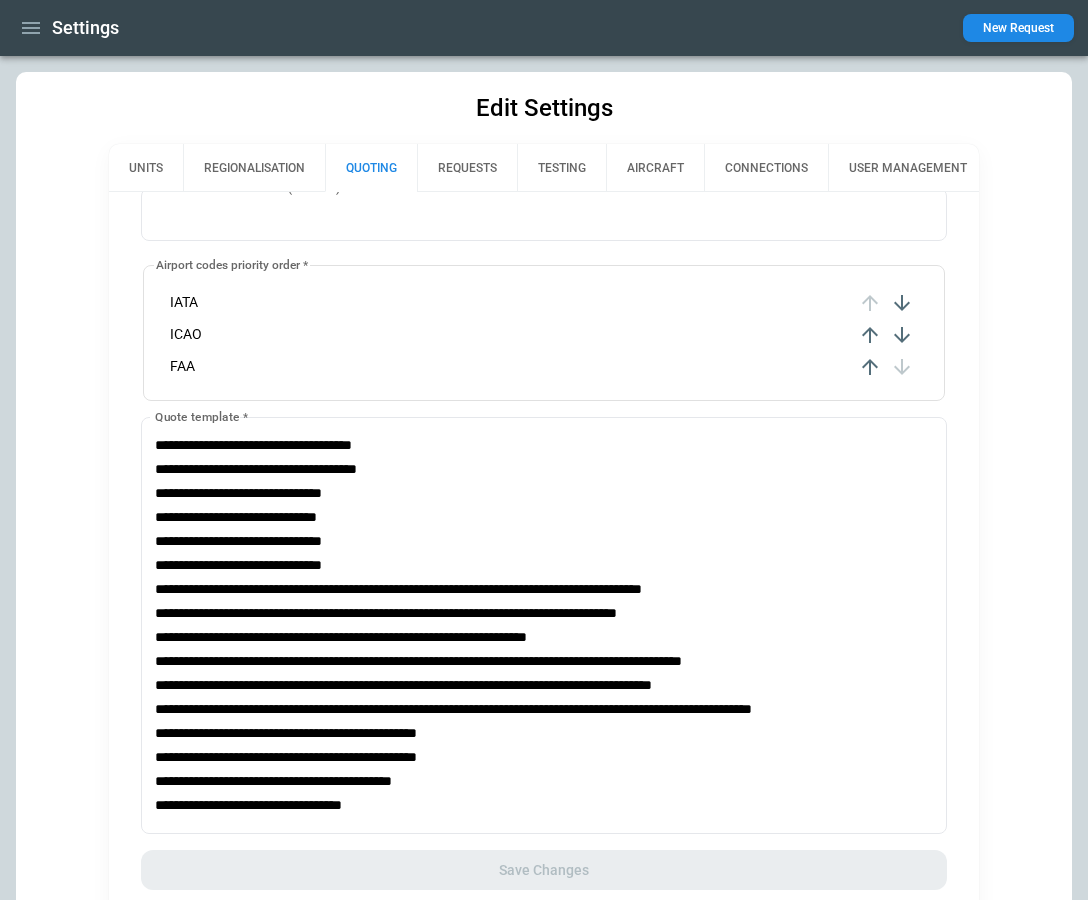 scroll, scrollTop: 815, scrollLeft: 0, axis: vertical 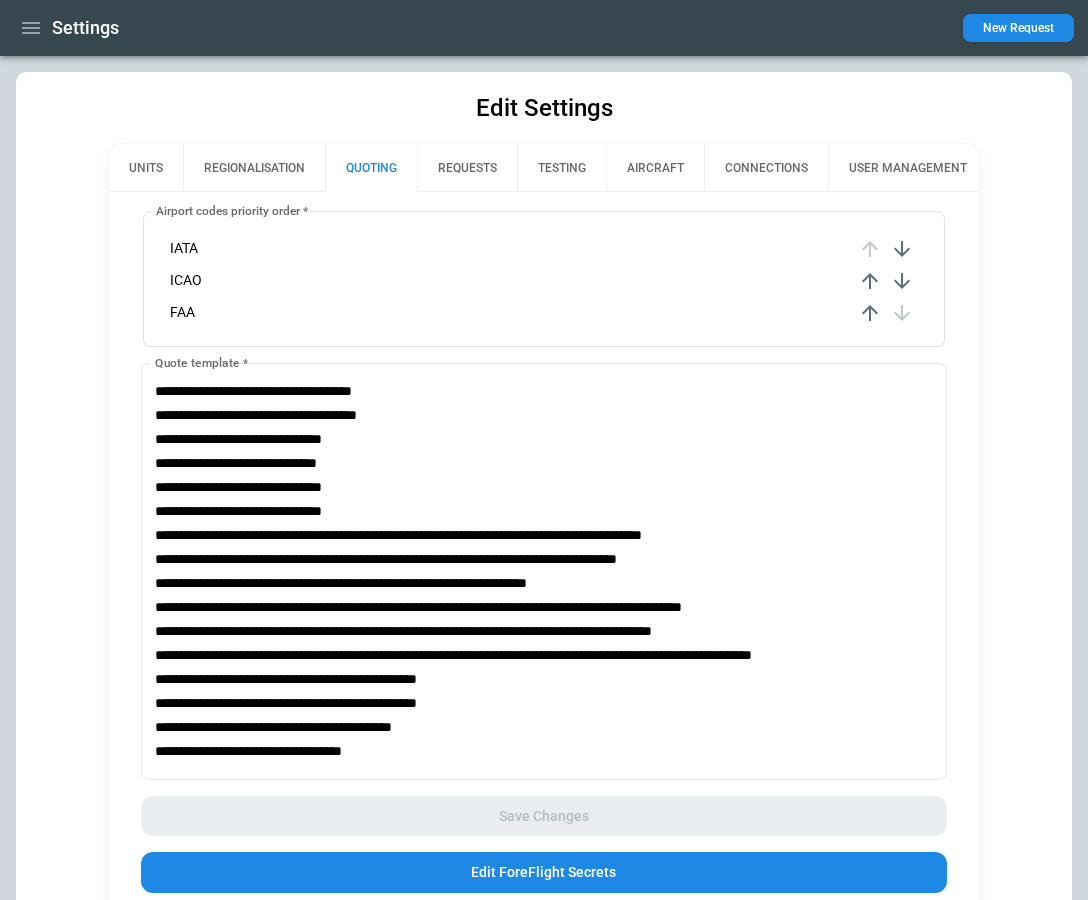 click on "REQUESTS" at bounding box center (467, 168) 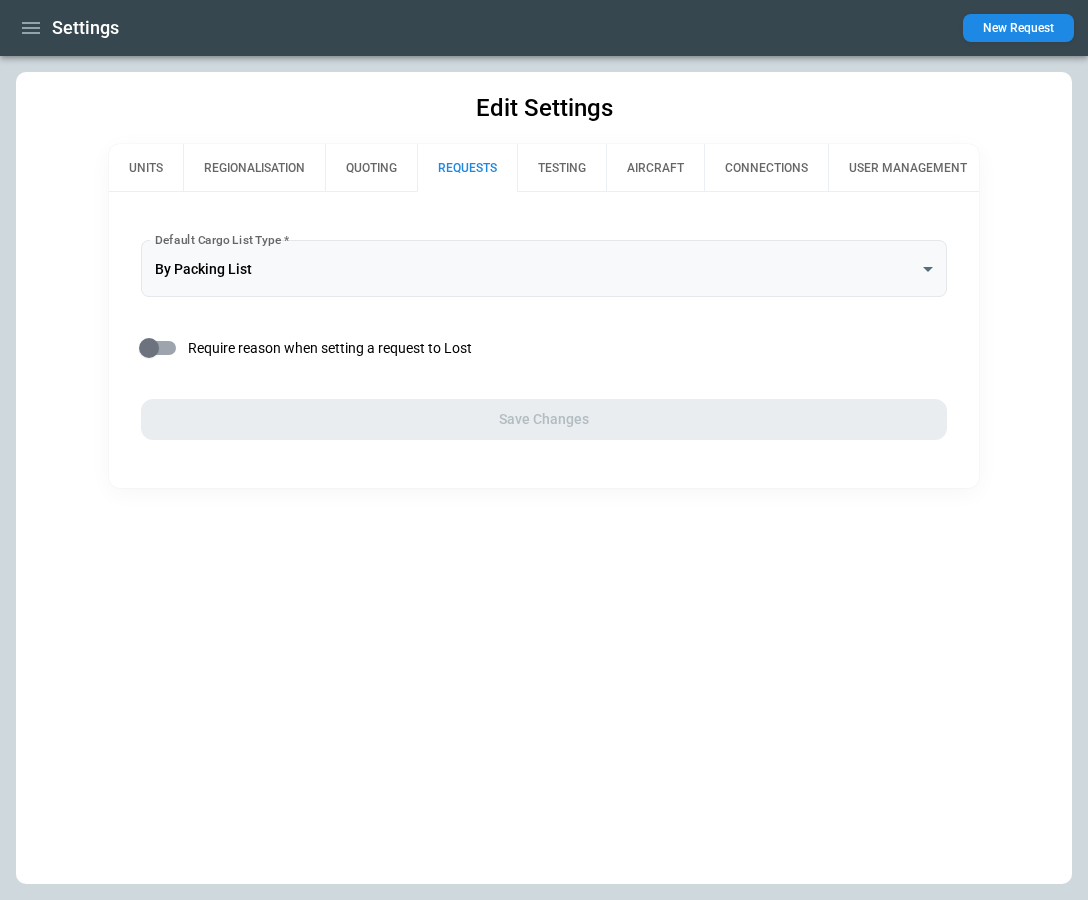 click on "**********" at bounding box center [544, 450] 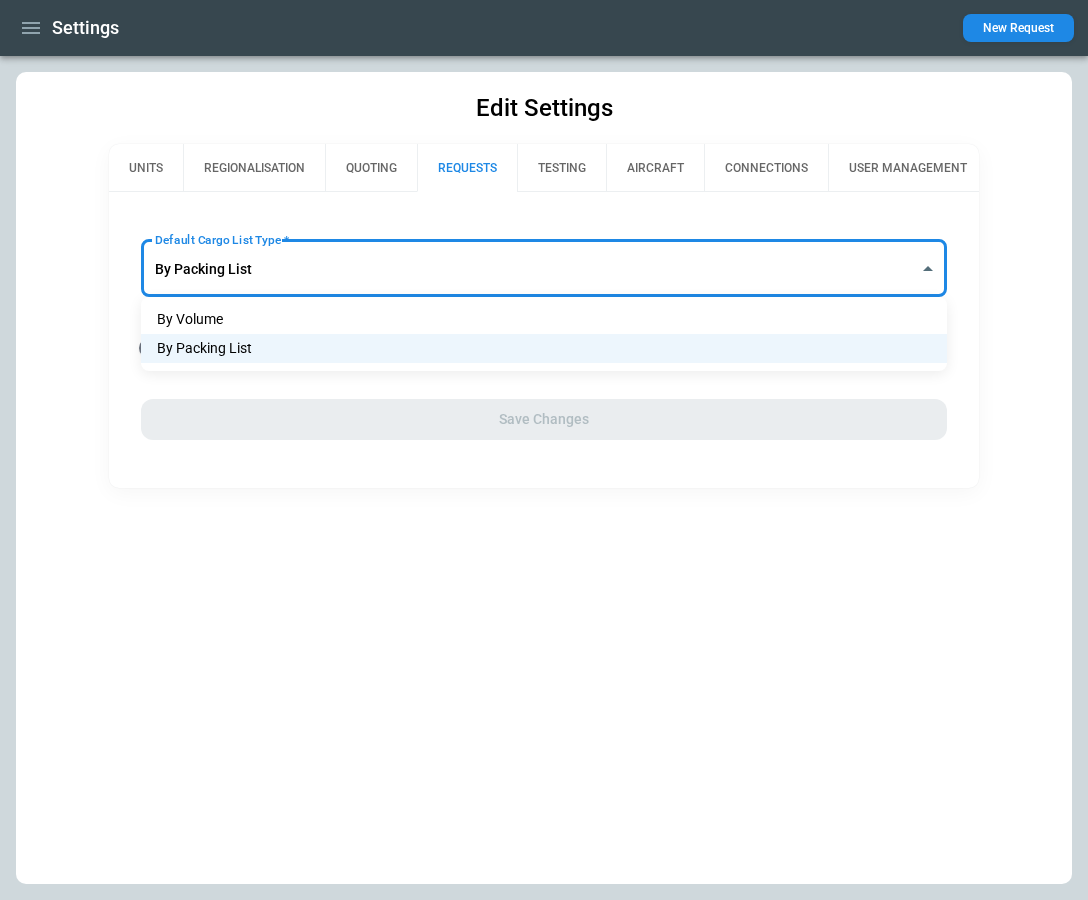 click at bounding box center (544, 450) 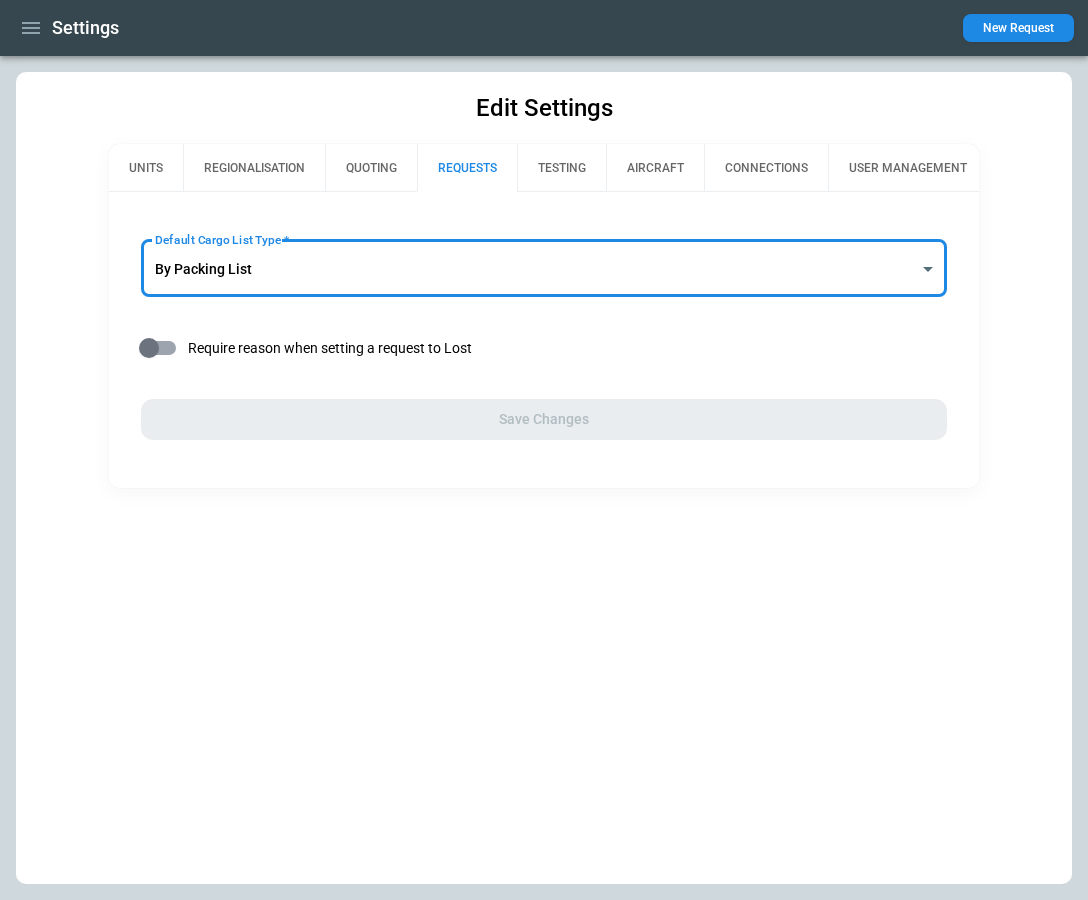 click on "**********" at bounding box center (544, 340) 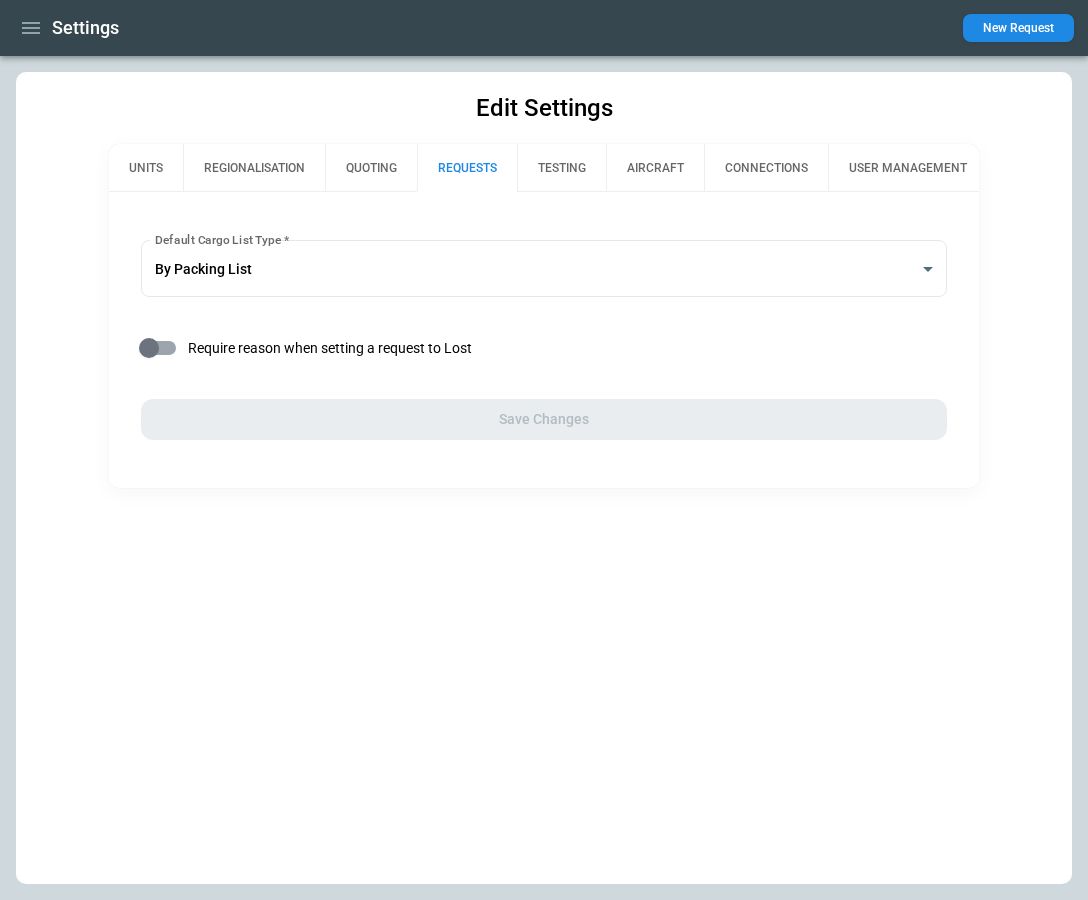 click on "TESTING" at bounding box center (561, 168) 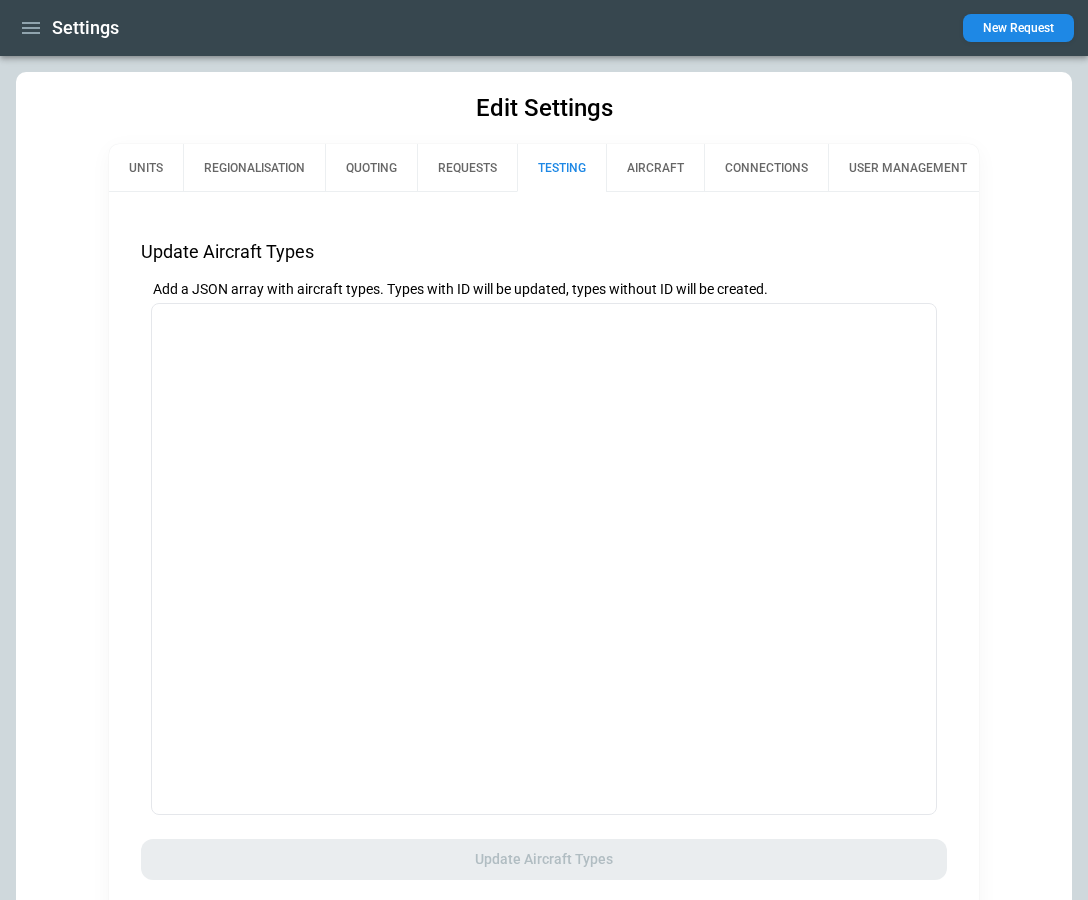 click on "AIRCRAFT" at bounding box center (655, 168) 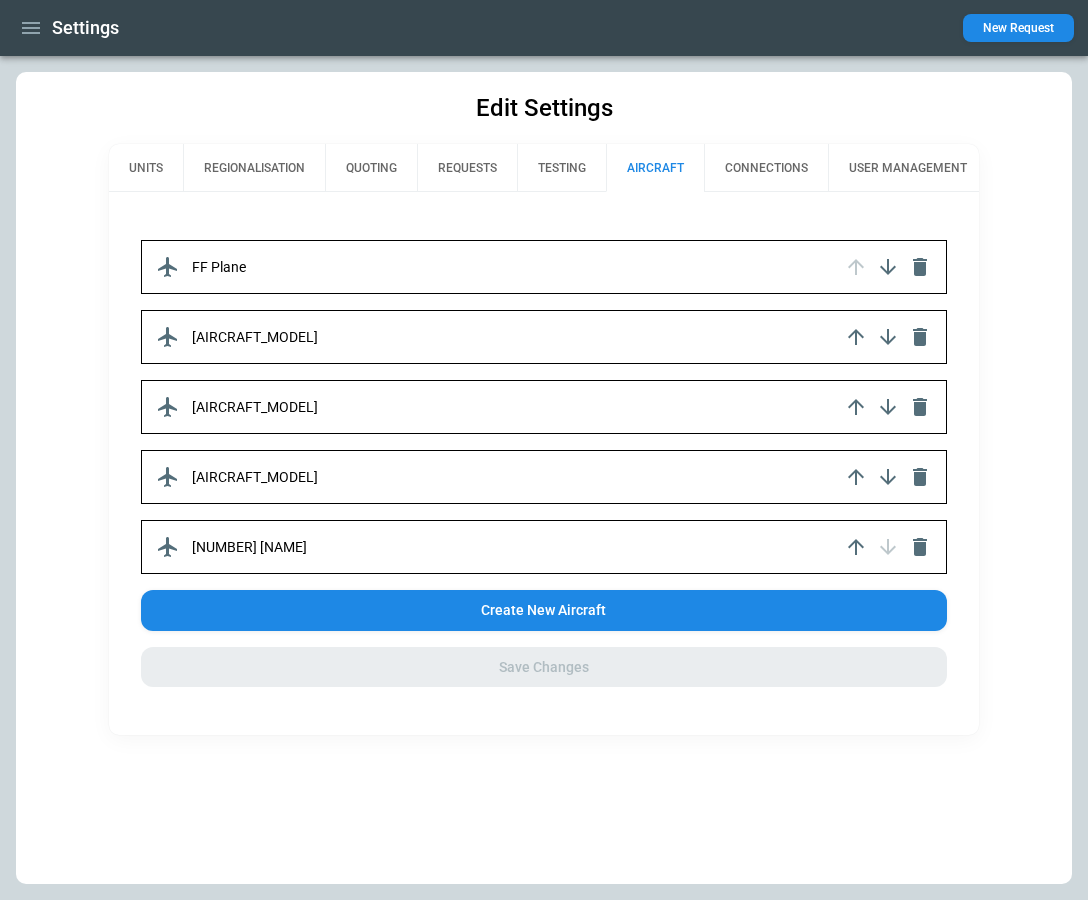 click on "CONNECTIONS" at bounding box center (766, 168) 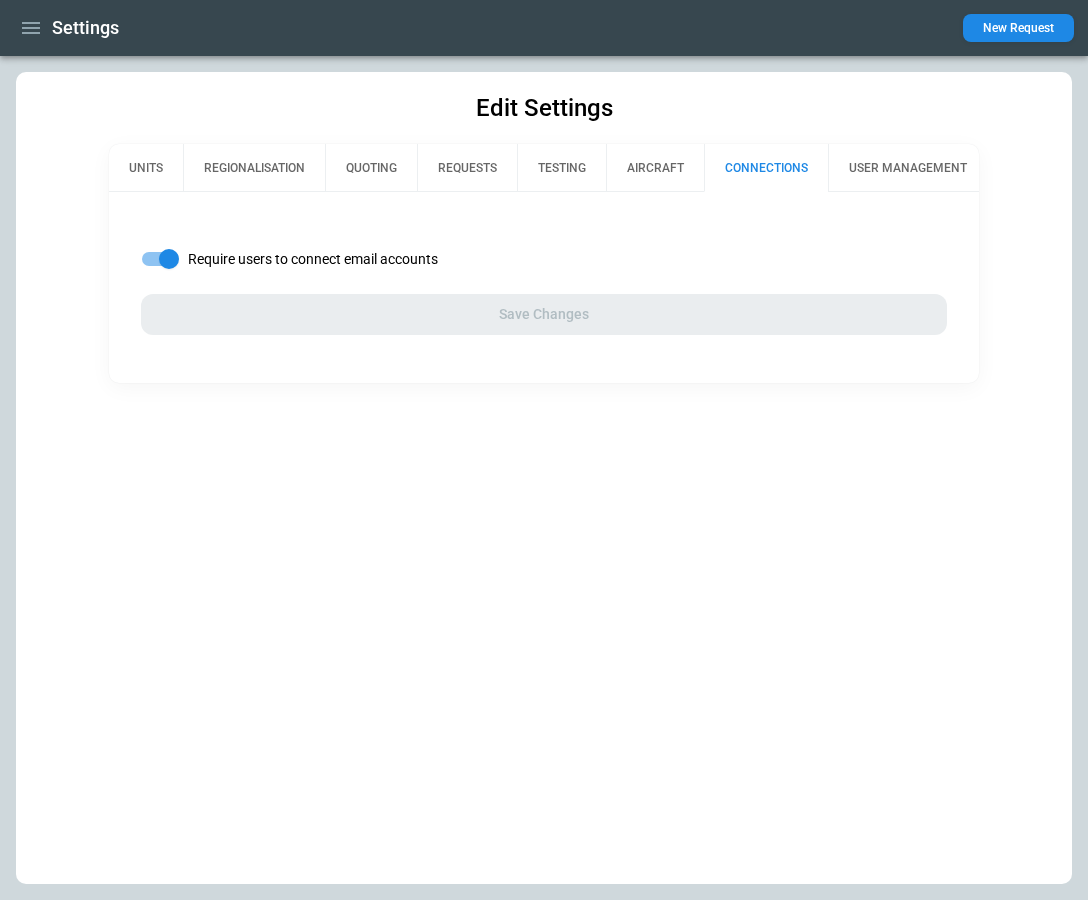 click on "USER MANAGEMENT" at bounding box center [907, 168] 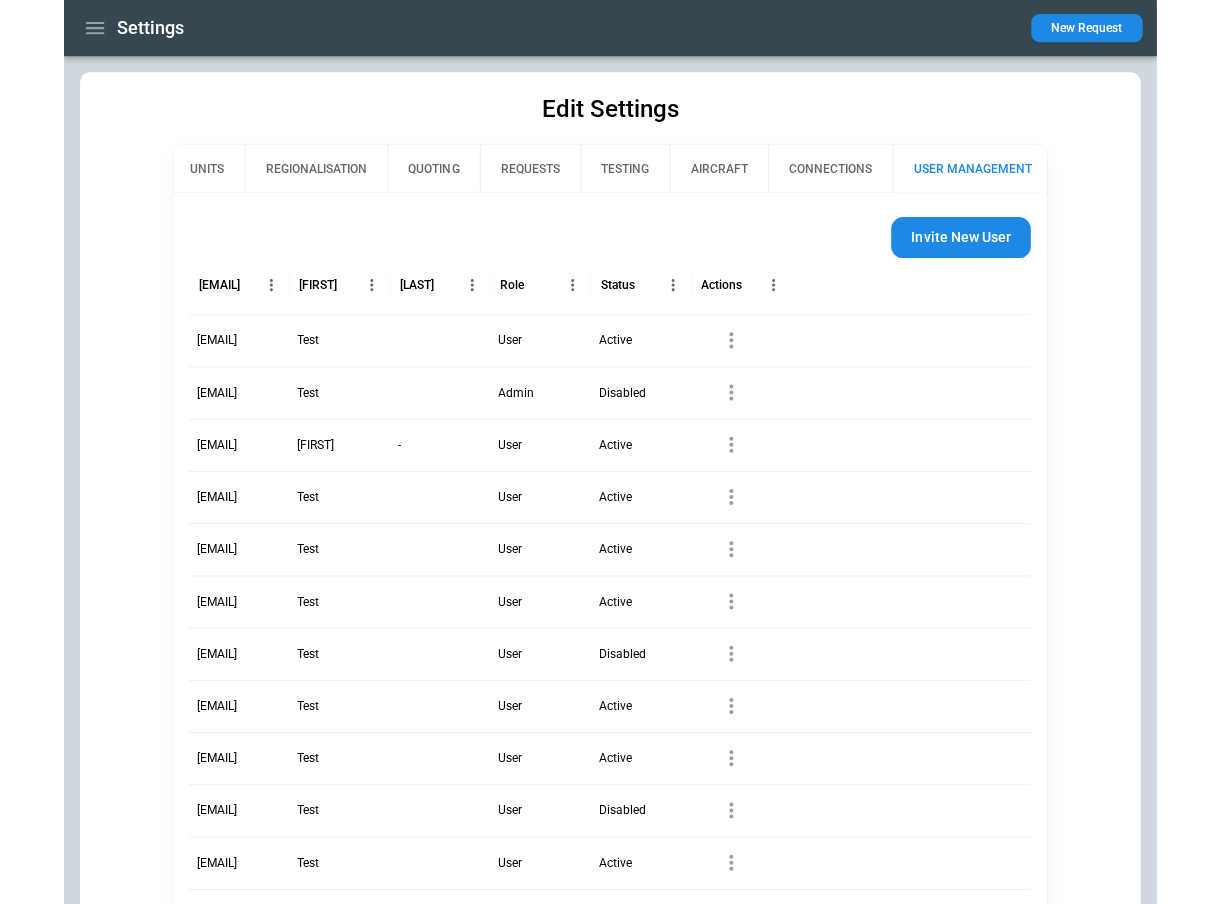 scroll, scrollTop: 0, scrollLeft: 4, axis: horizontal 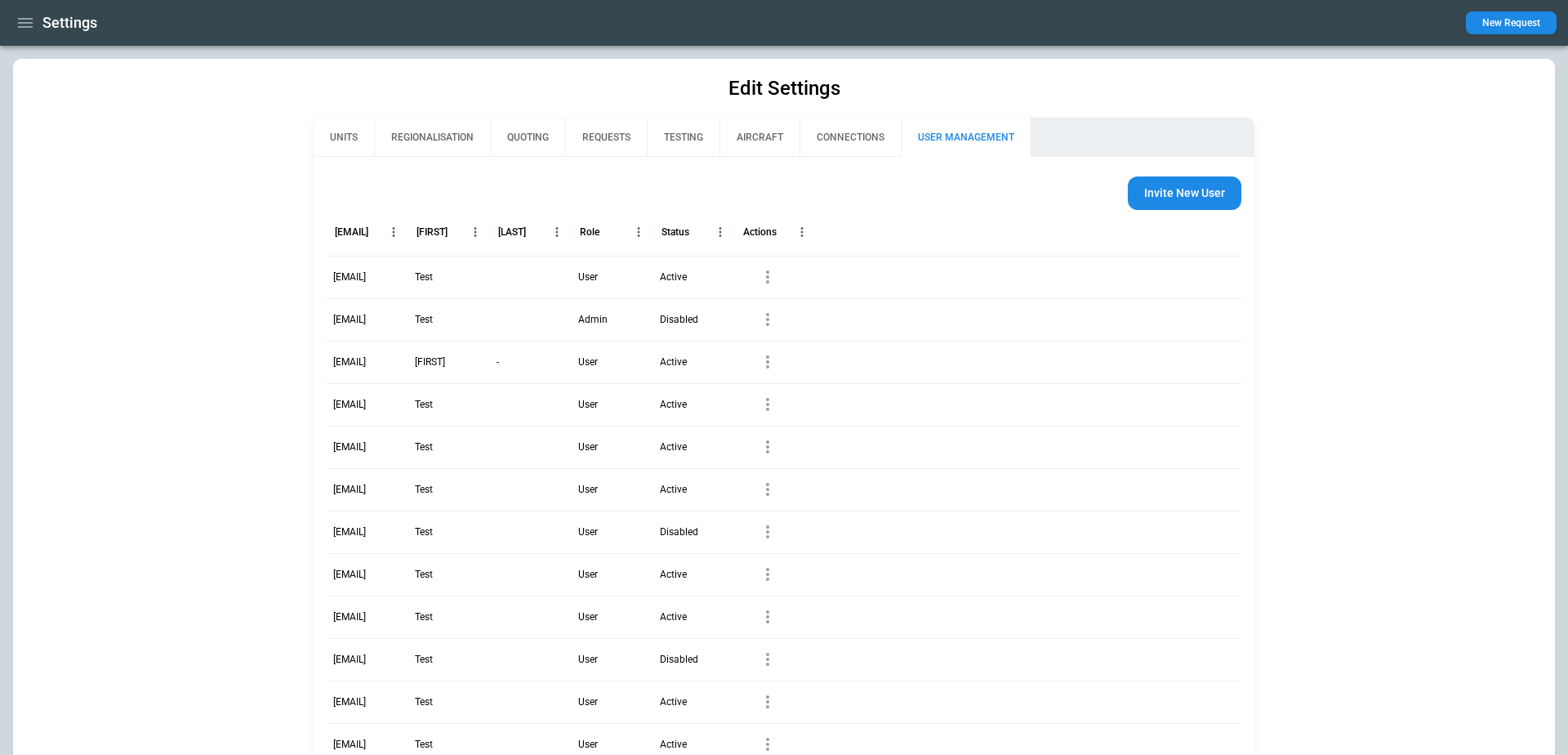 click on "Settings" at bounding box center (54, 22) 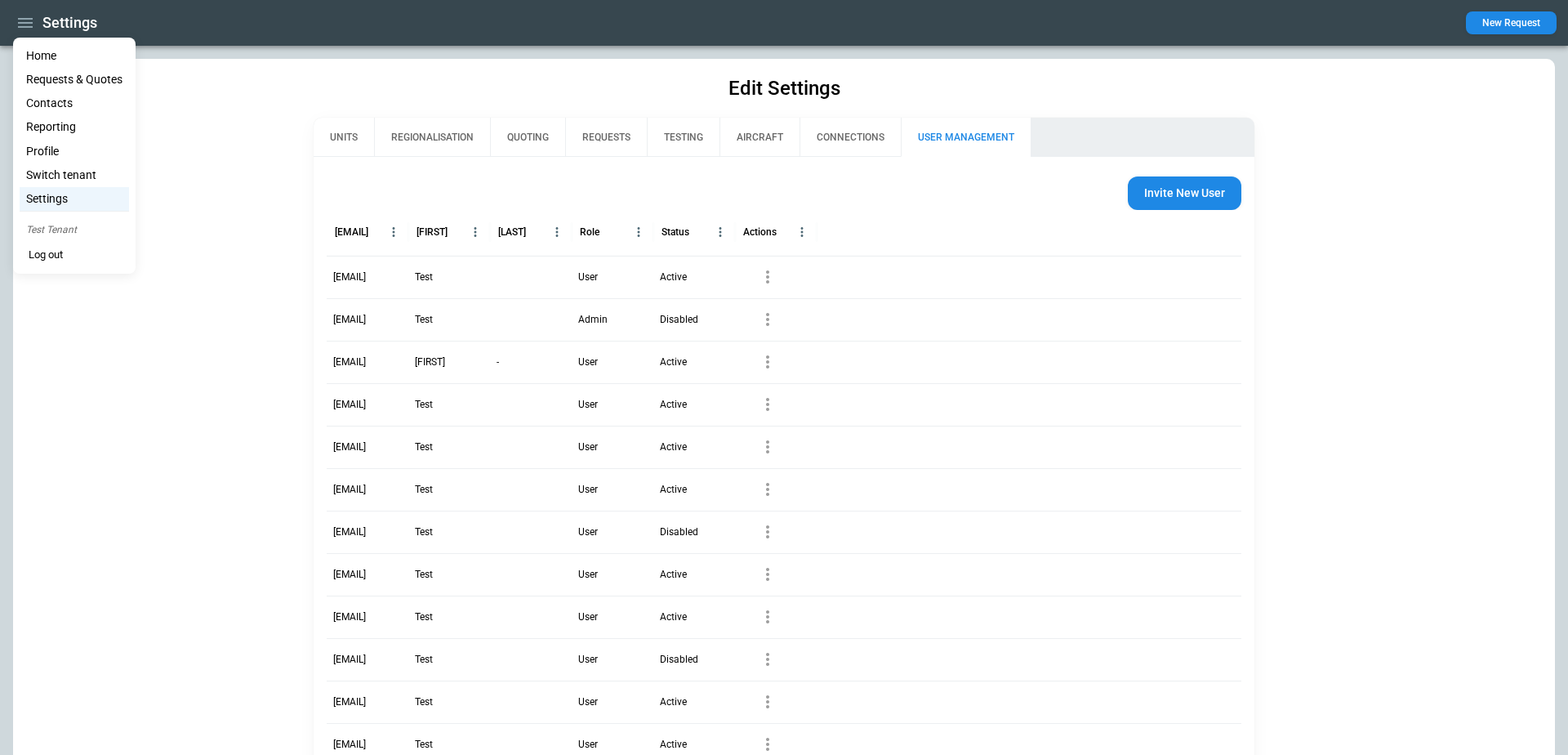 click on "Requests & Quotes" at bounding box center (74, 79) 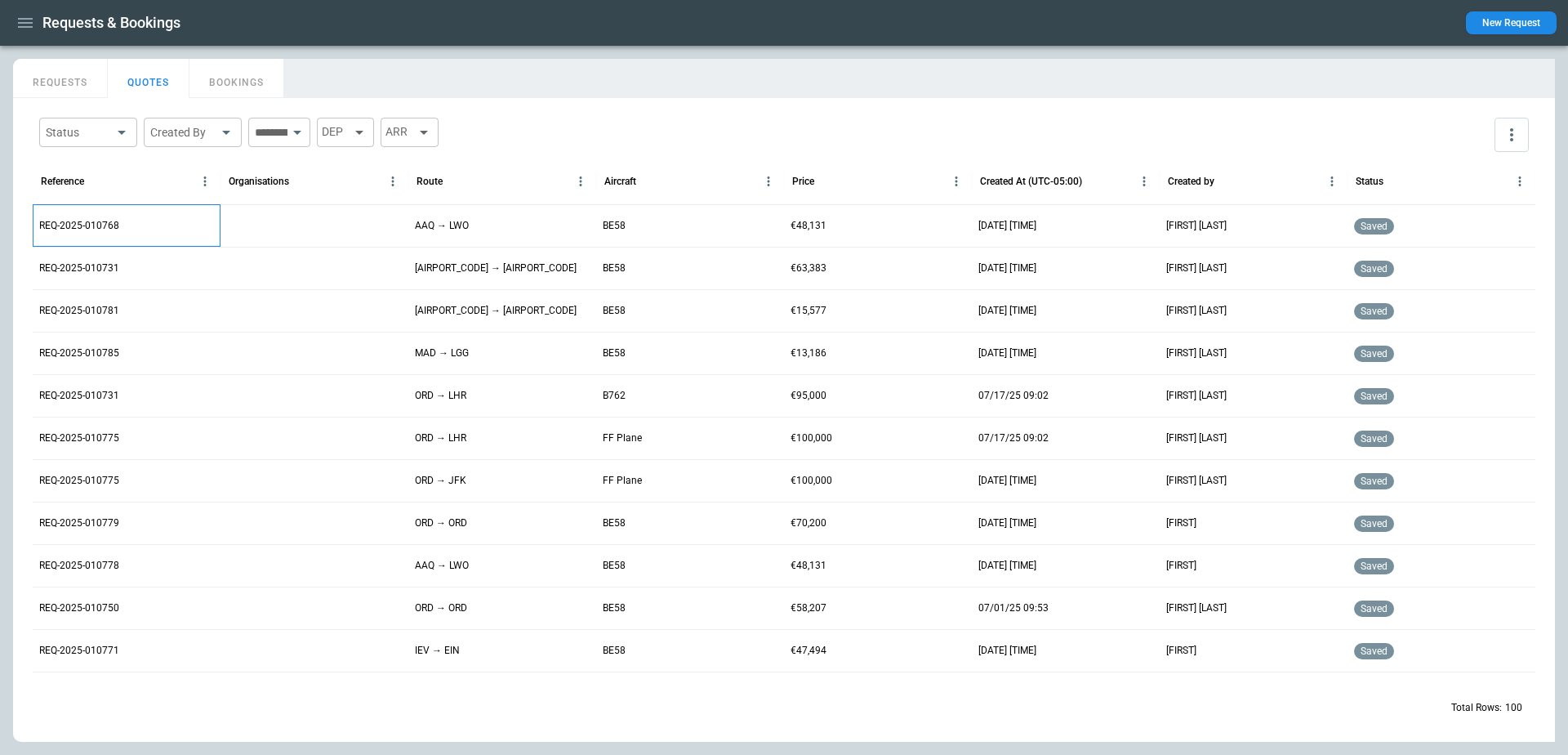 click on "REQ-2025-010768" at bounding box center [79, 226] 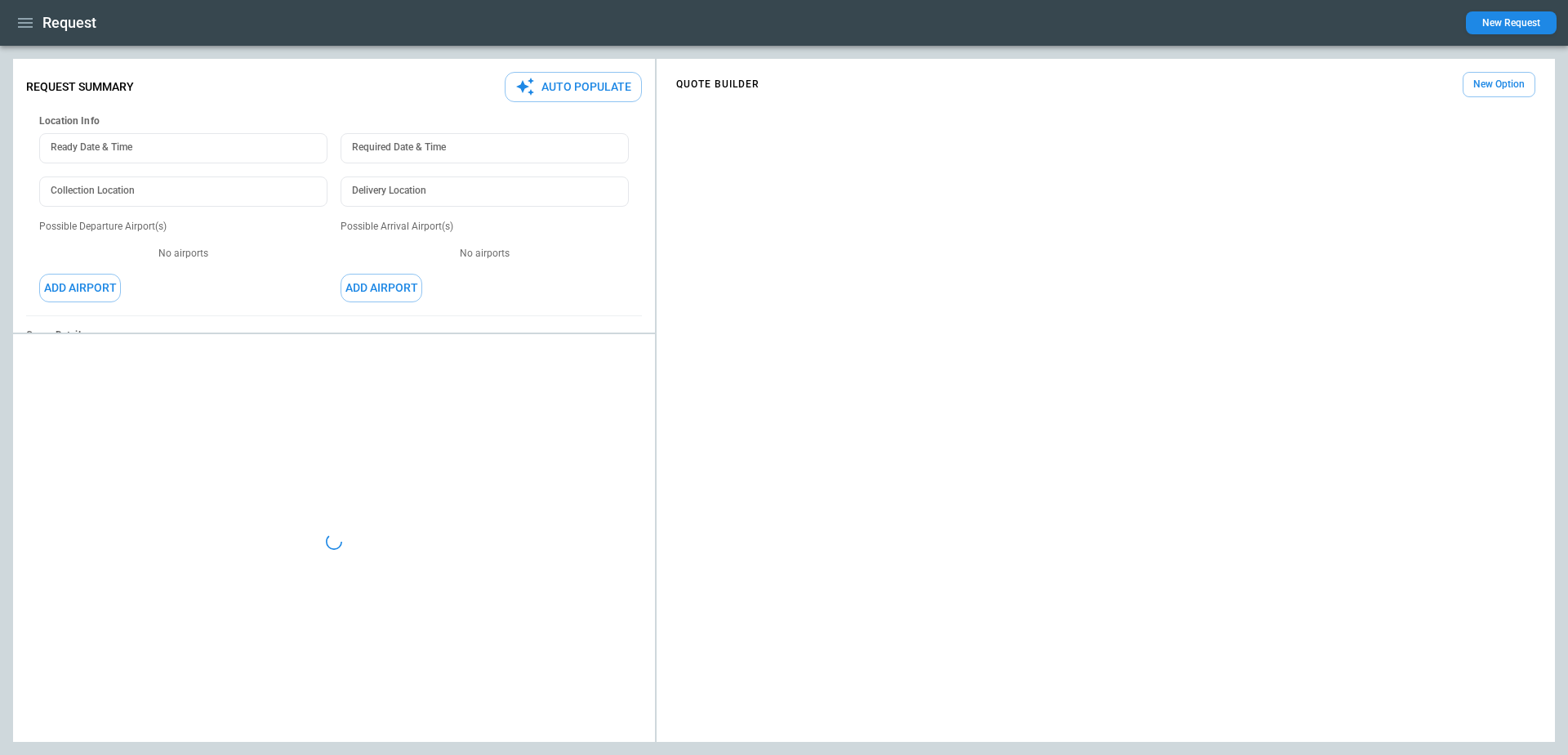 type on "*" 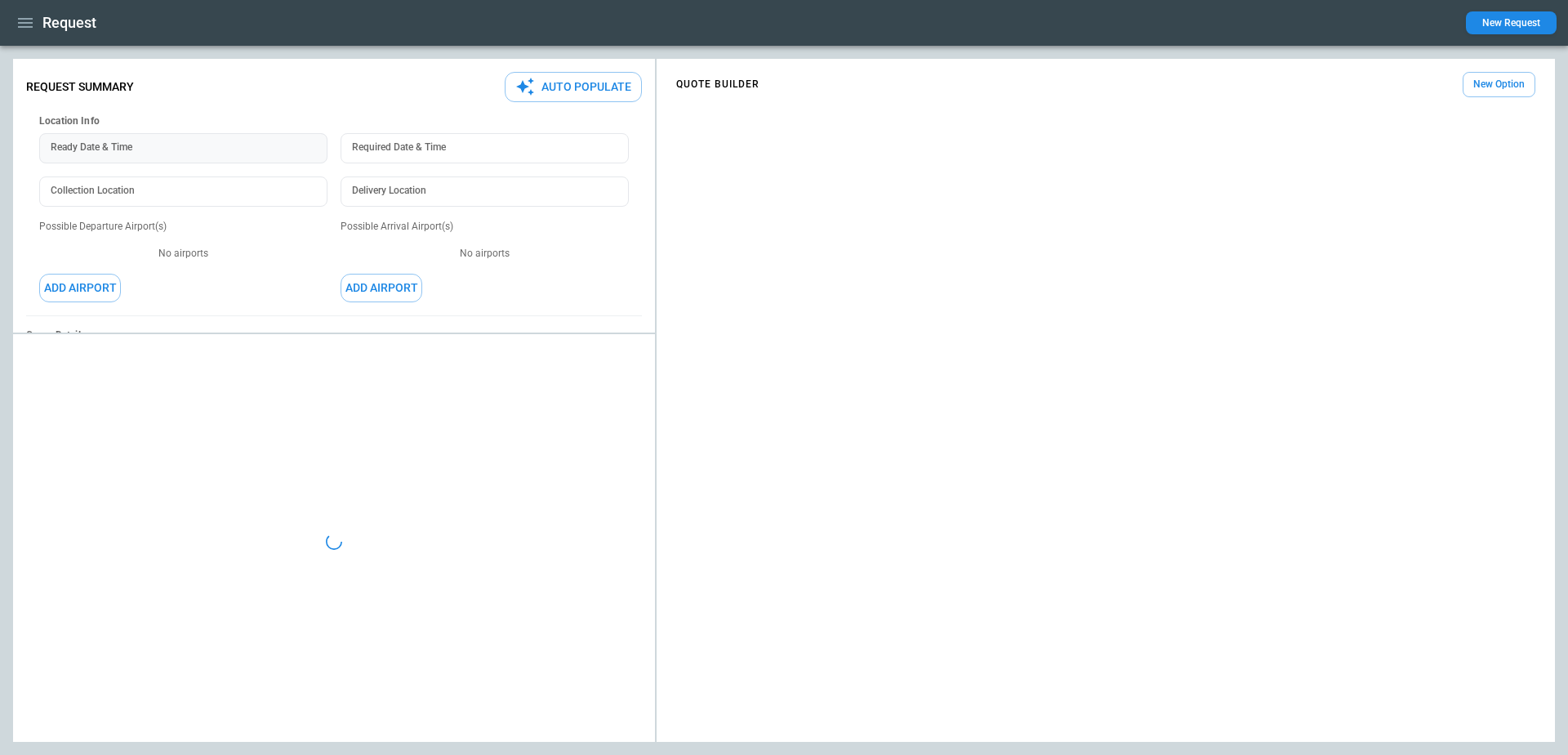 type on "**********" 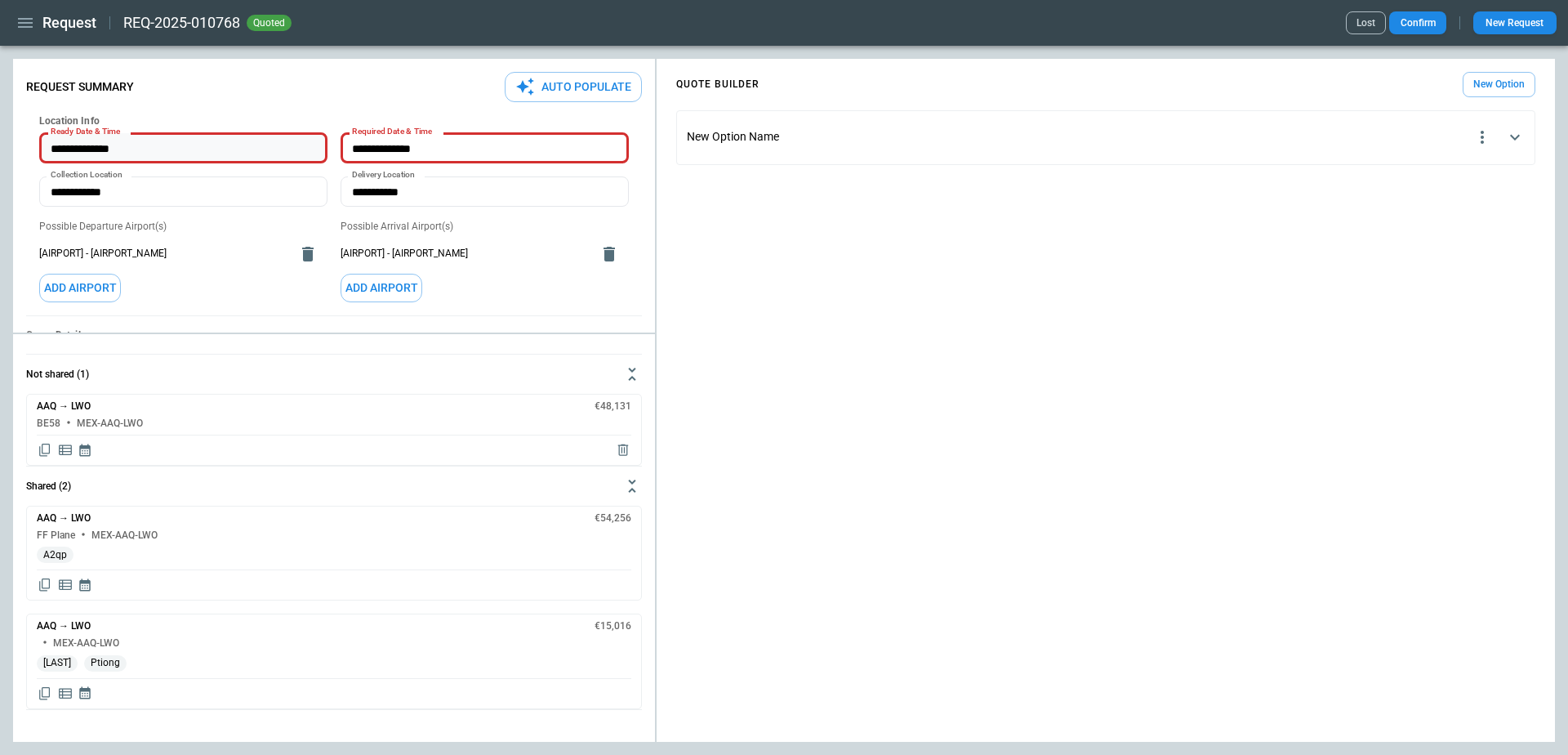 type on "**********" 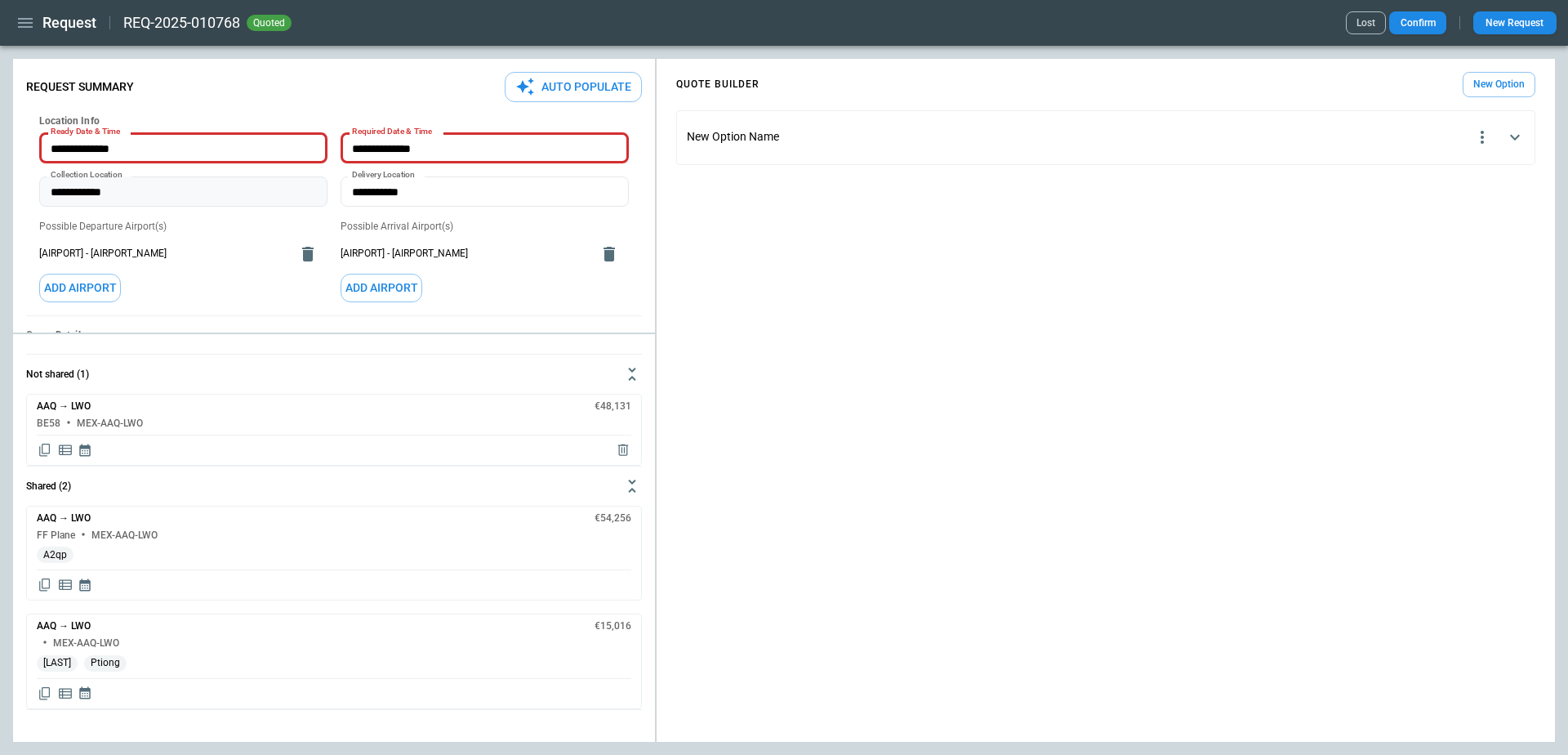 click on "Collection Location" at bounding box center (183, 191) 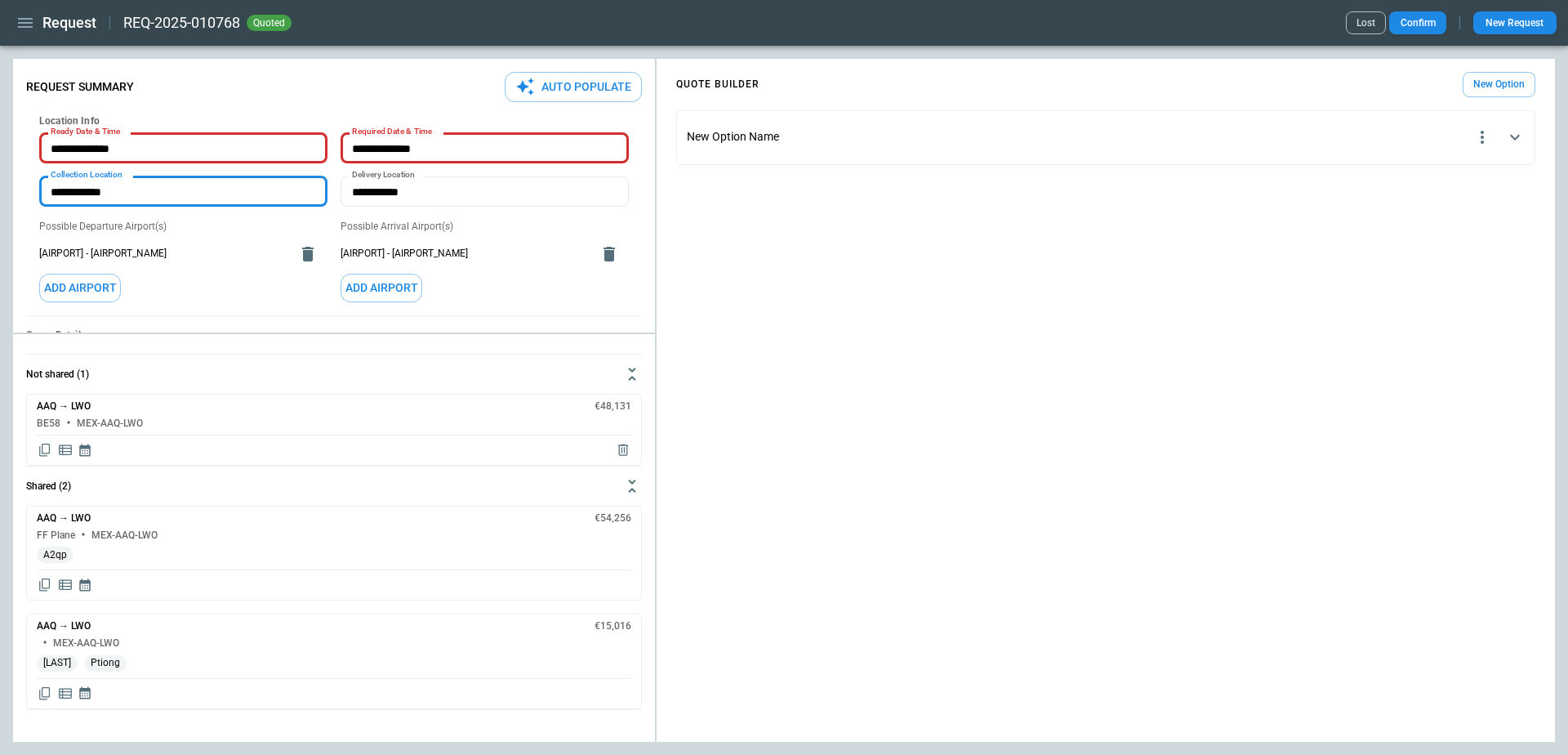 drag, startPoint x: 150, startPoint y: 194, endPoint x: 0, endPoint y: 155, distance: 154.9871 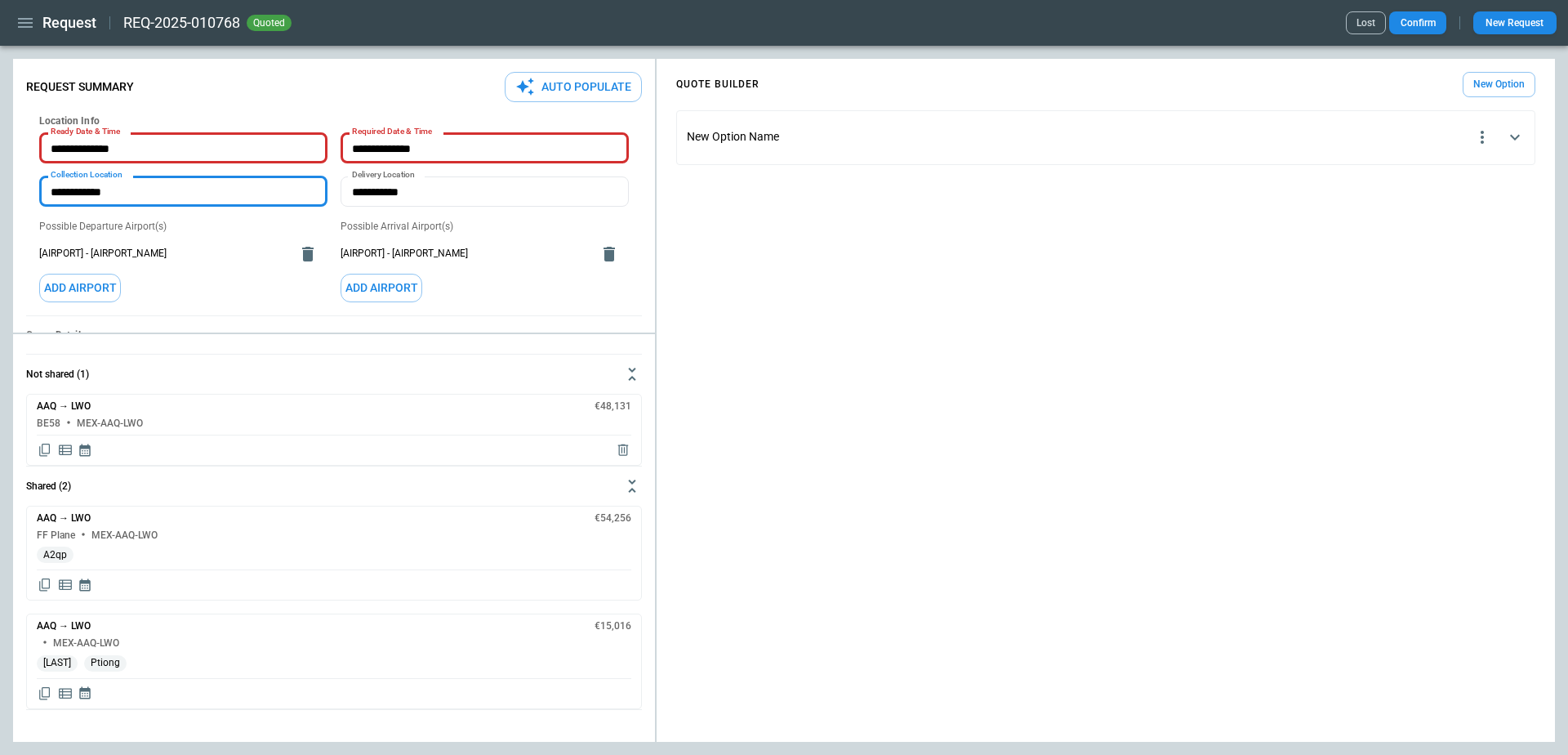 type on "*" 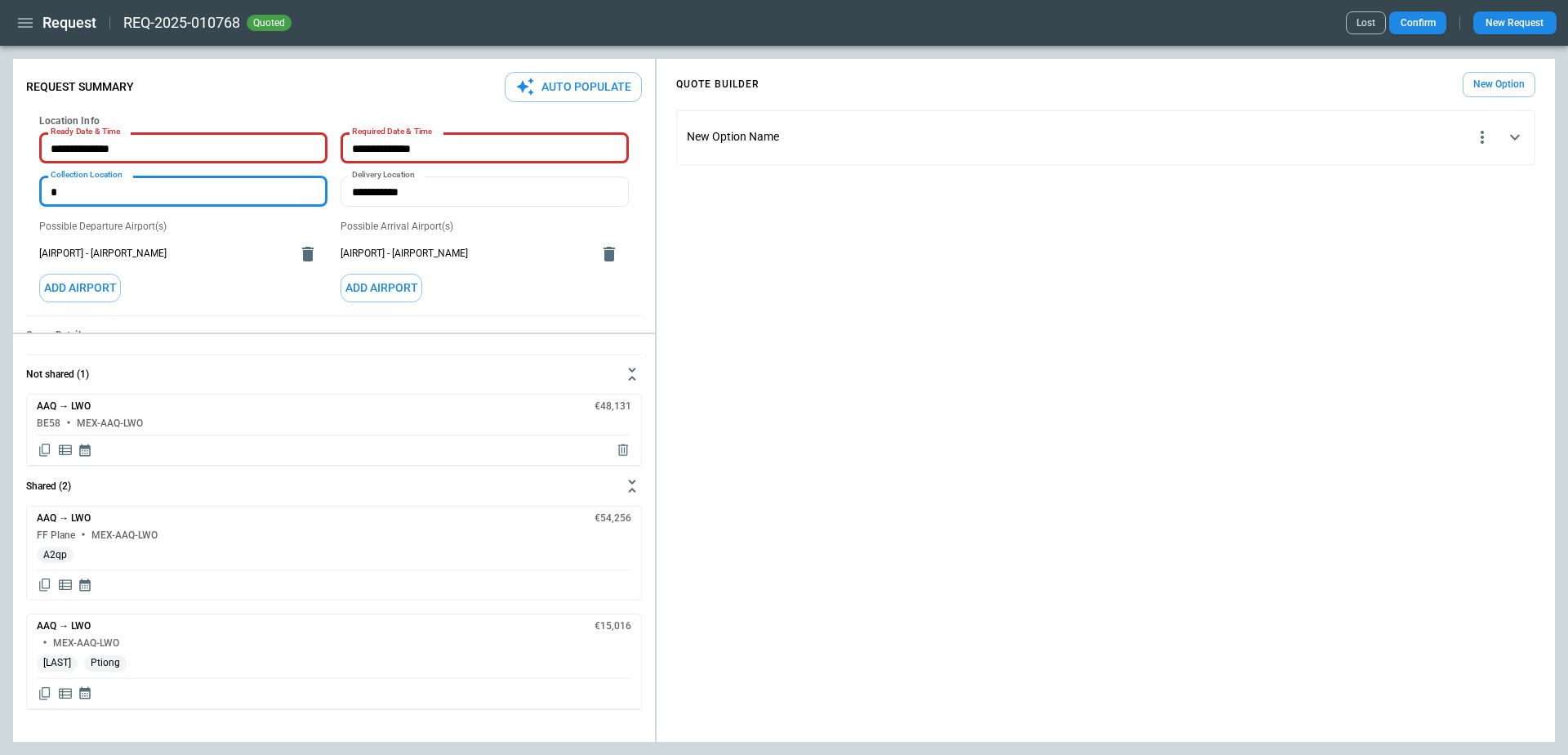 type on "*" 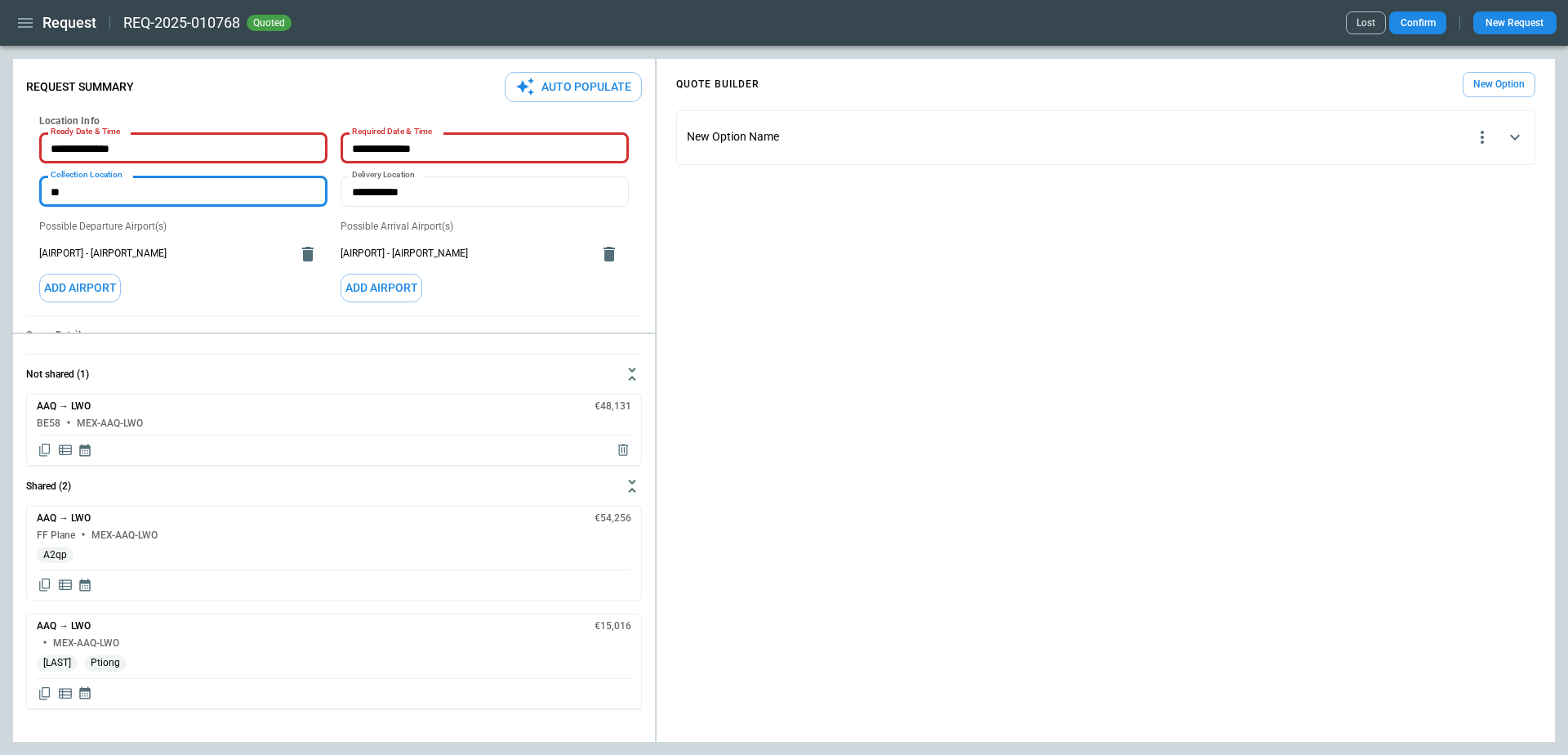 type on "*" 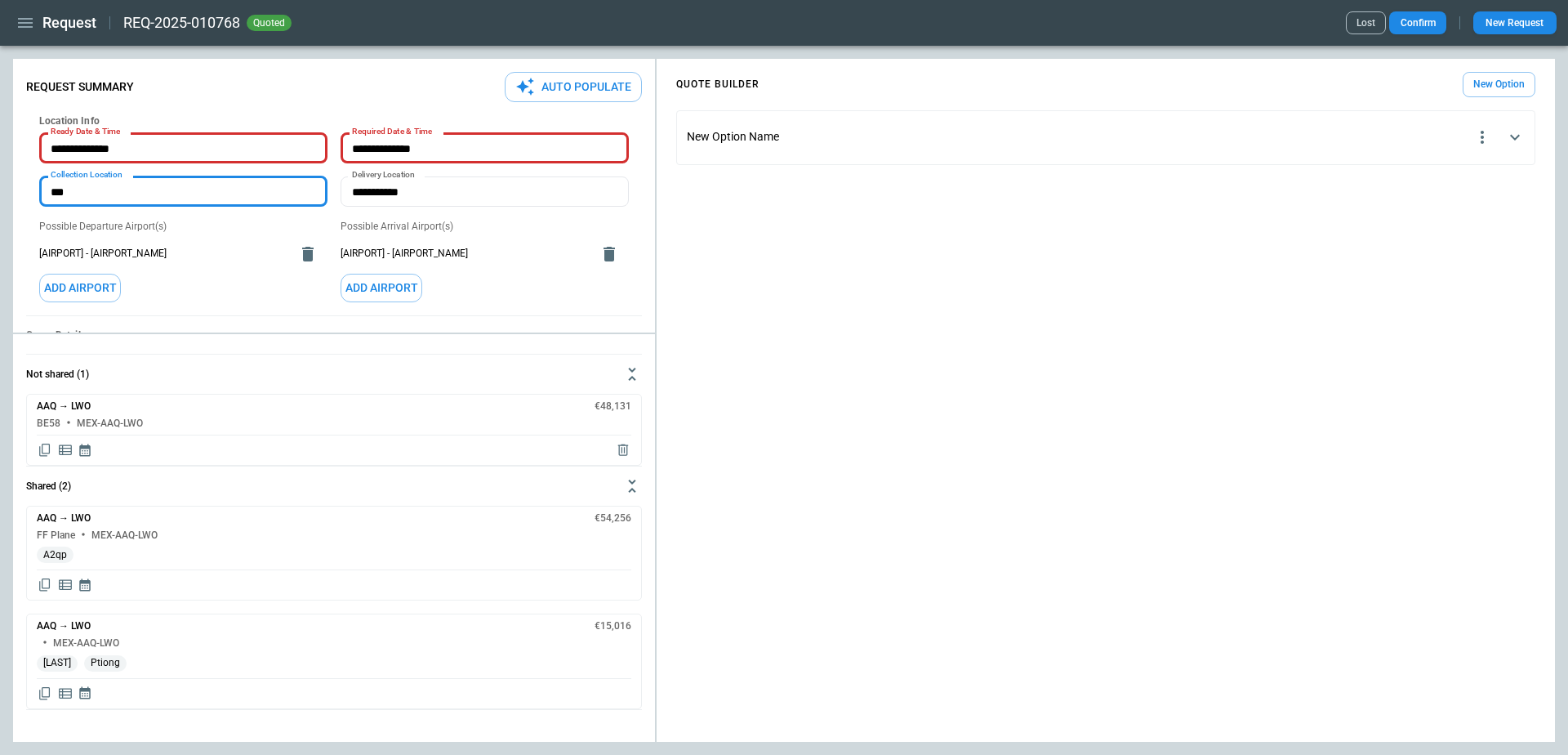 type on "*" 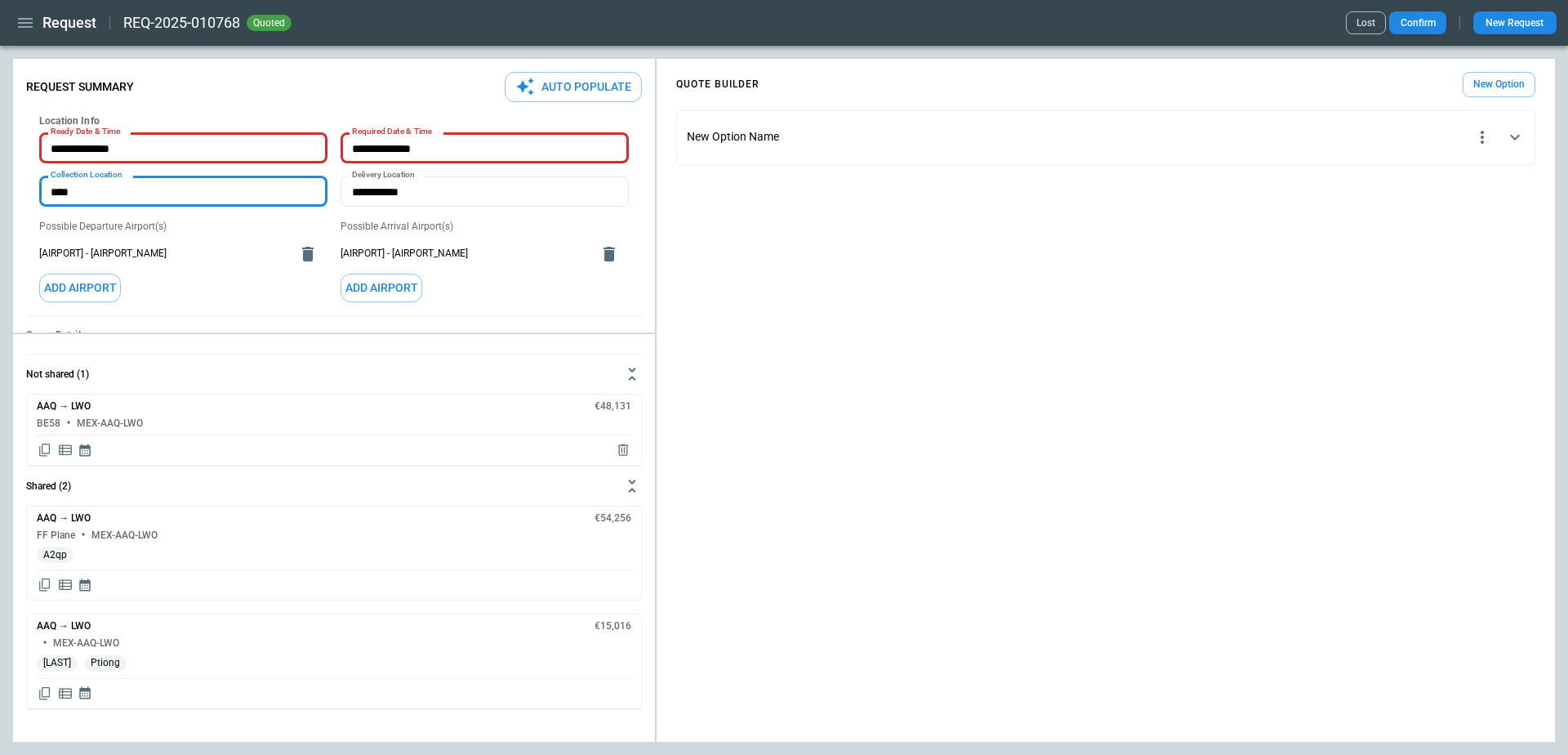 type on "*" 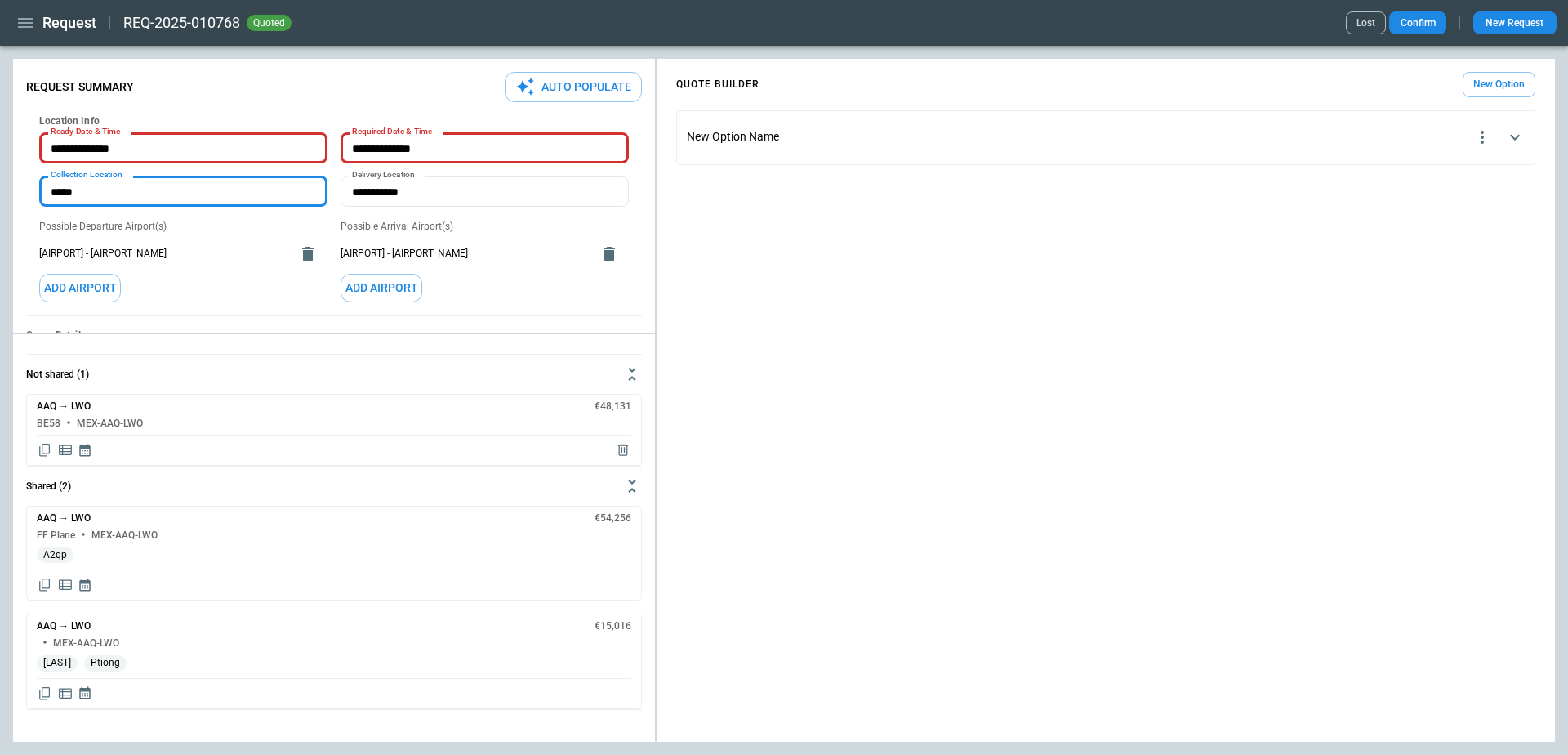 type on "*" 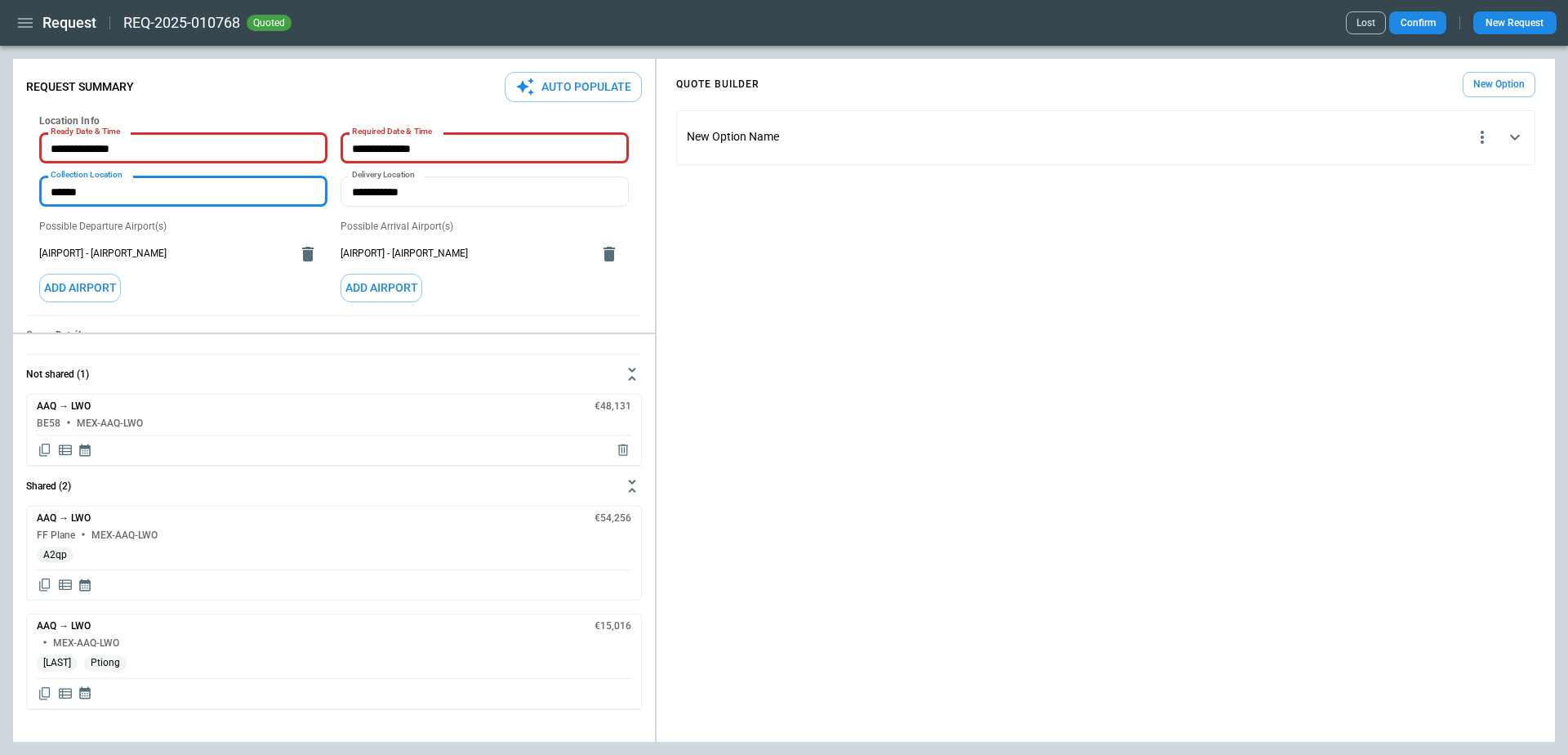 type on "*" 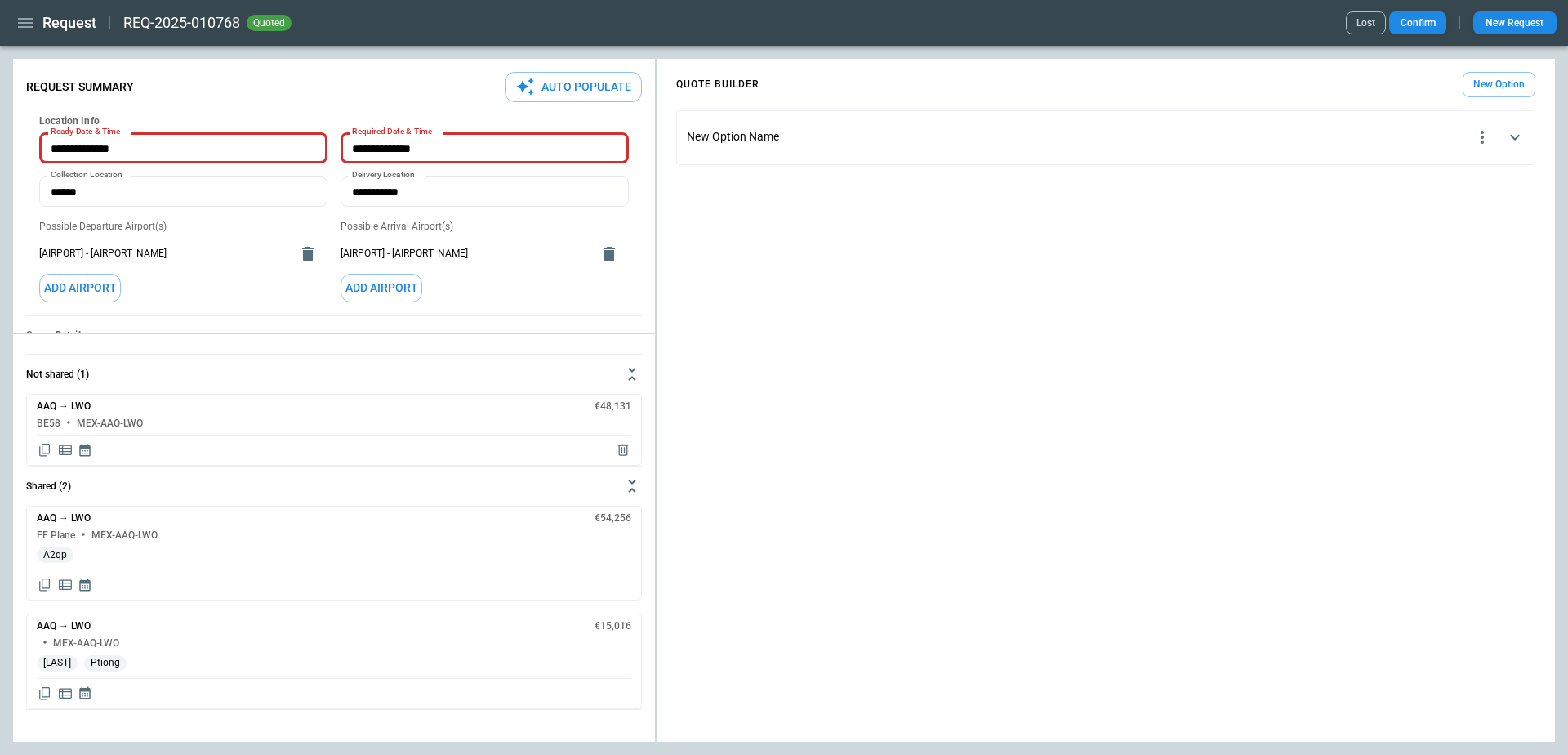 scroll, scrollTop: 26, scrollLeft: 0, axis: vertical 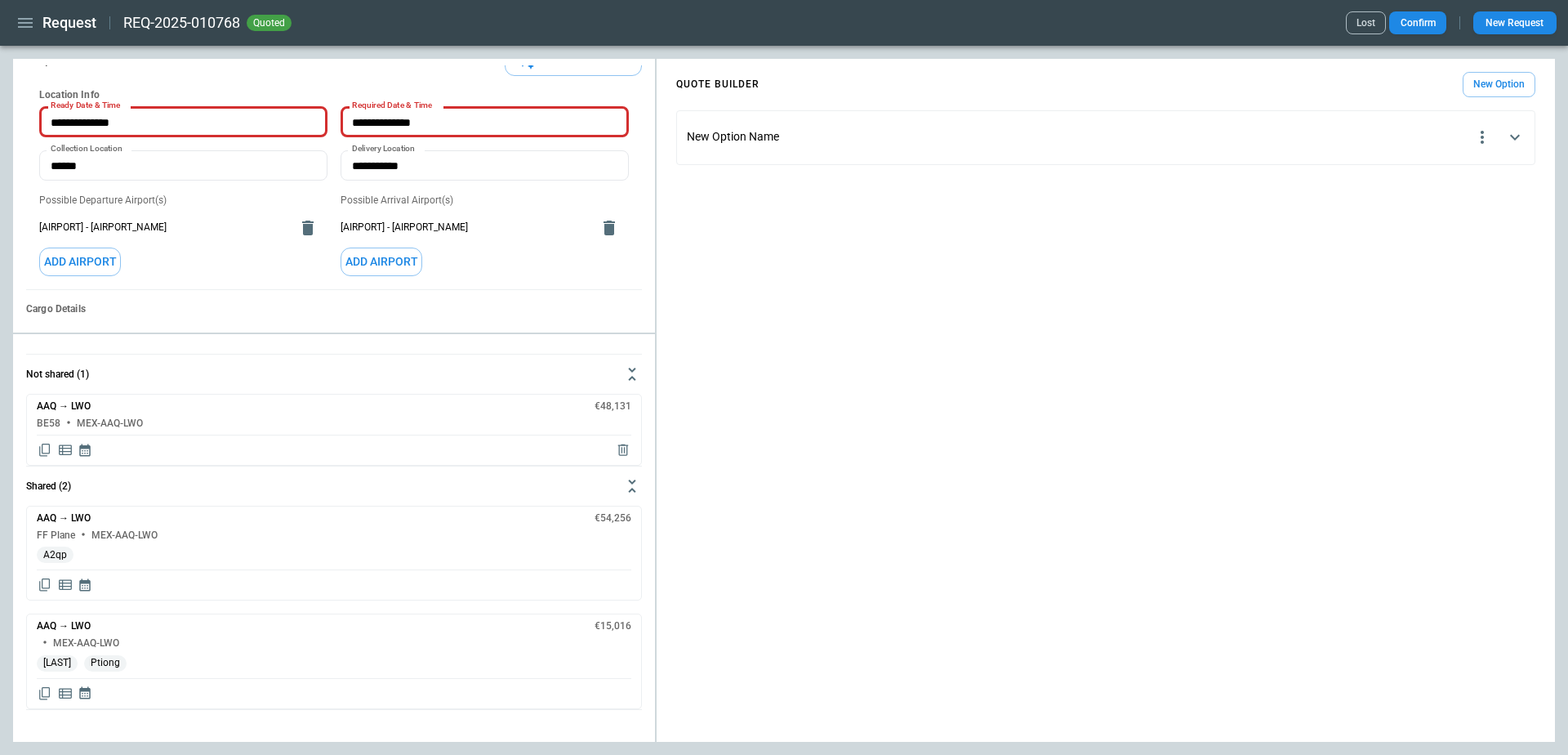 click on "Add Airport" at bounding box center [80, 261] 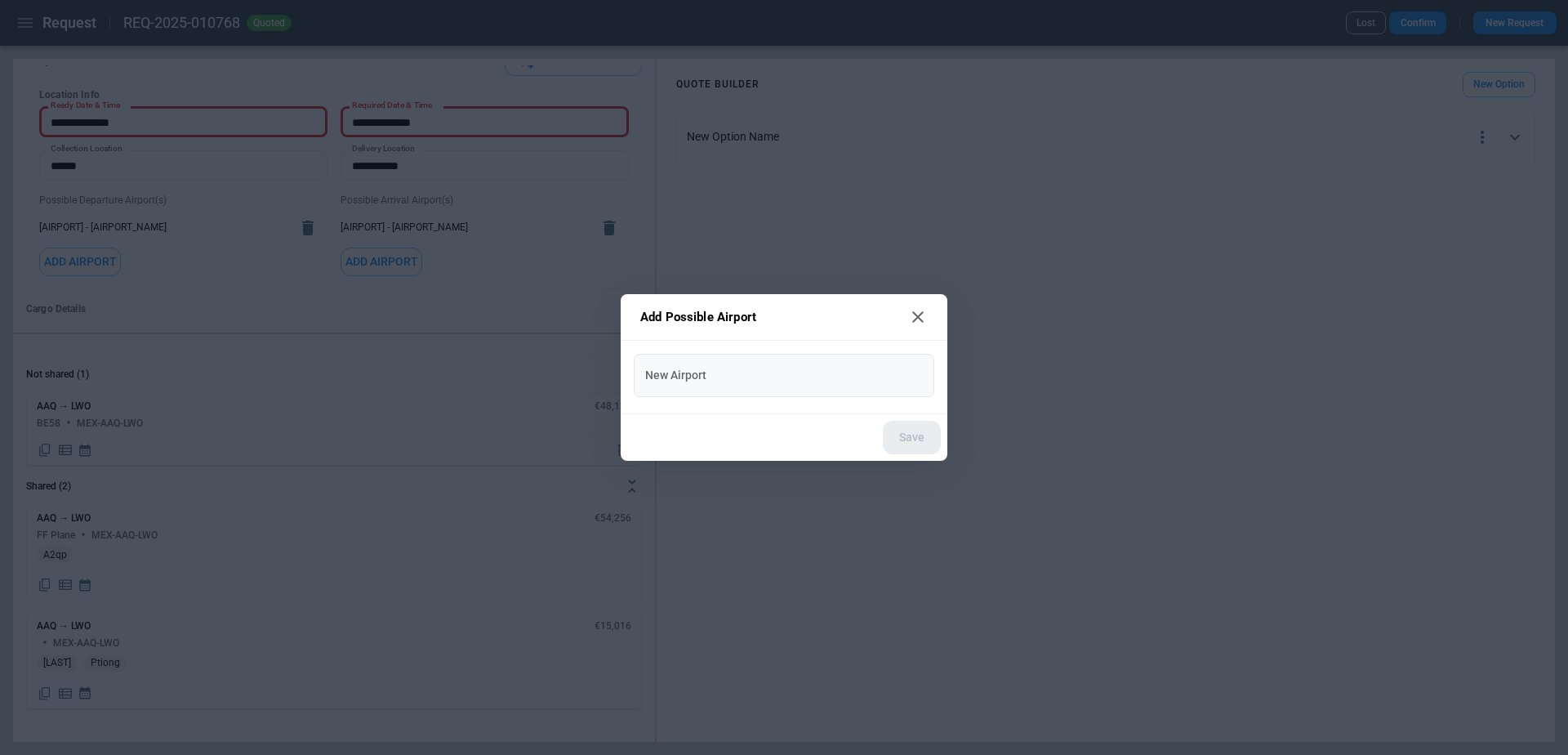 click on "New Airport" at bounding box center (772, 375) 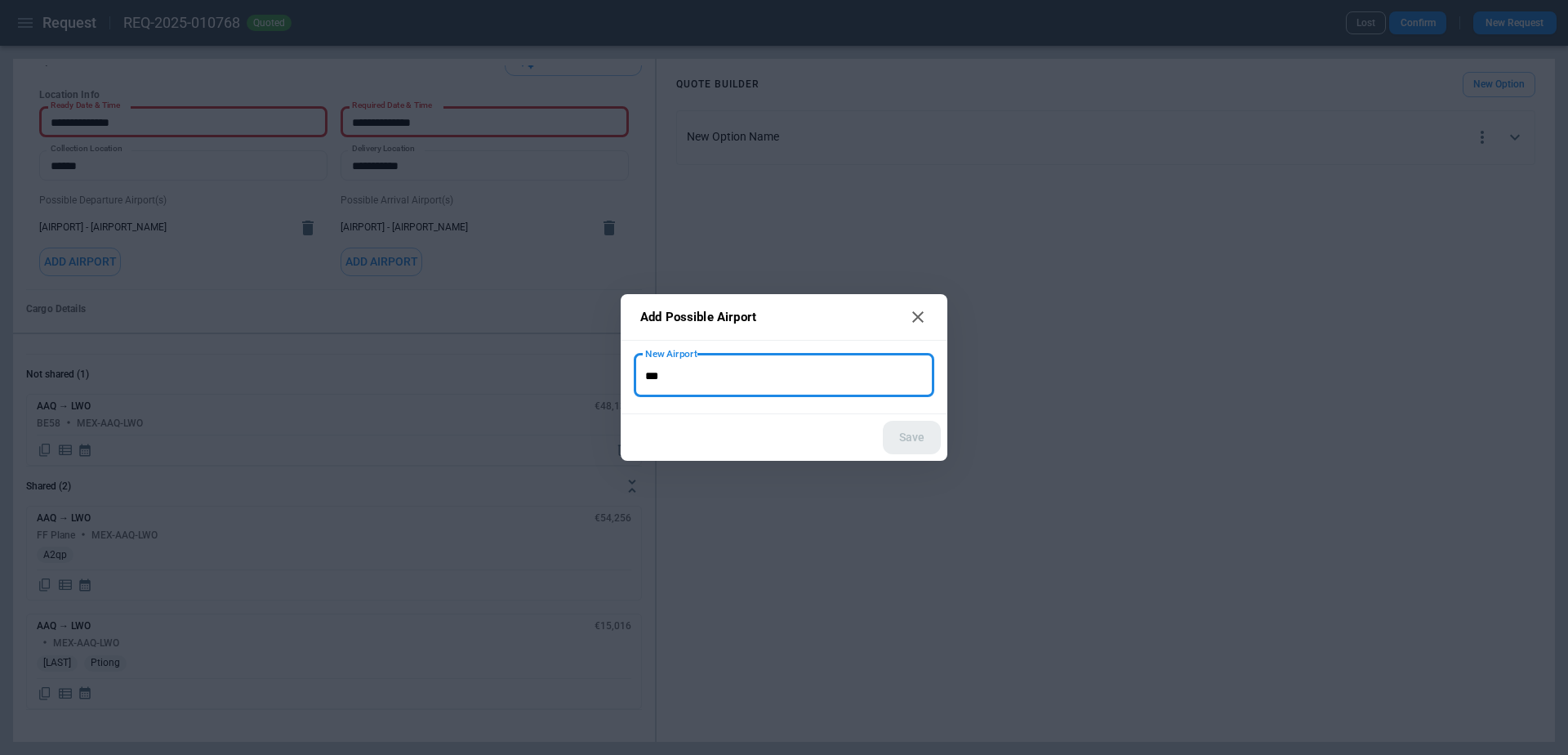 type on "***" 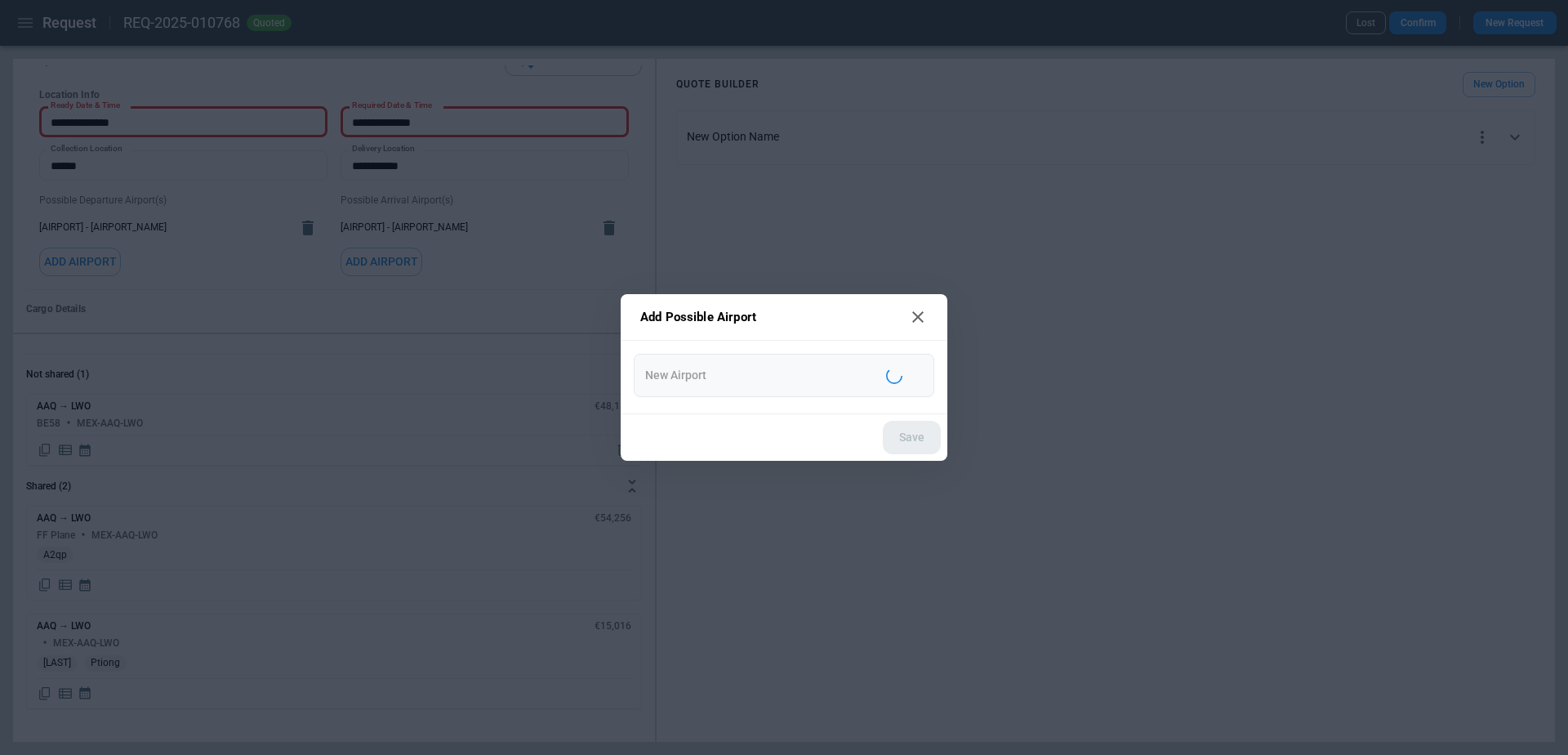 type on "**********" 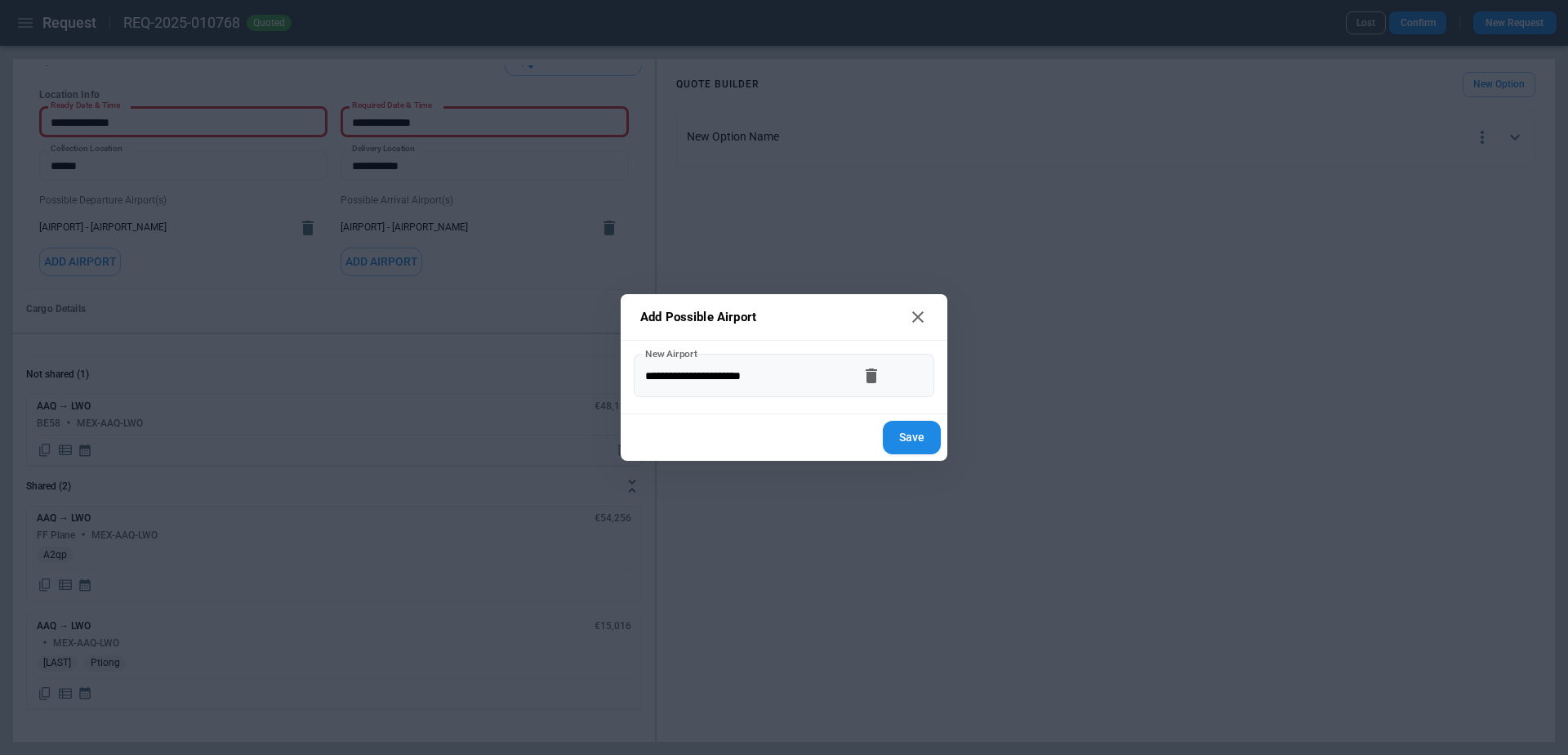 click 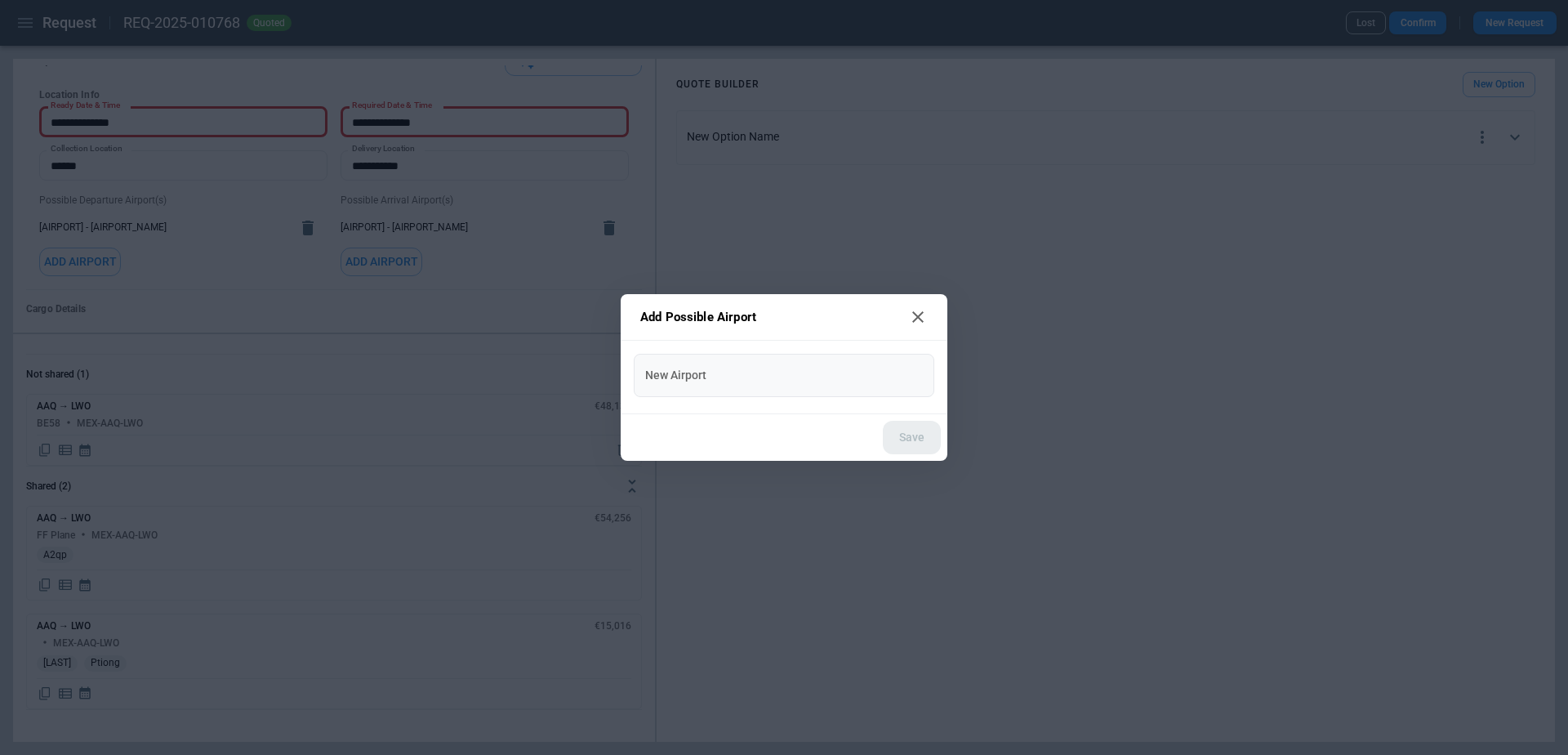 click on "New Airport" at bounding box center (761, 375) 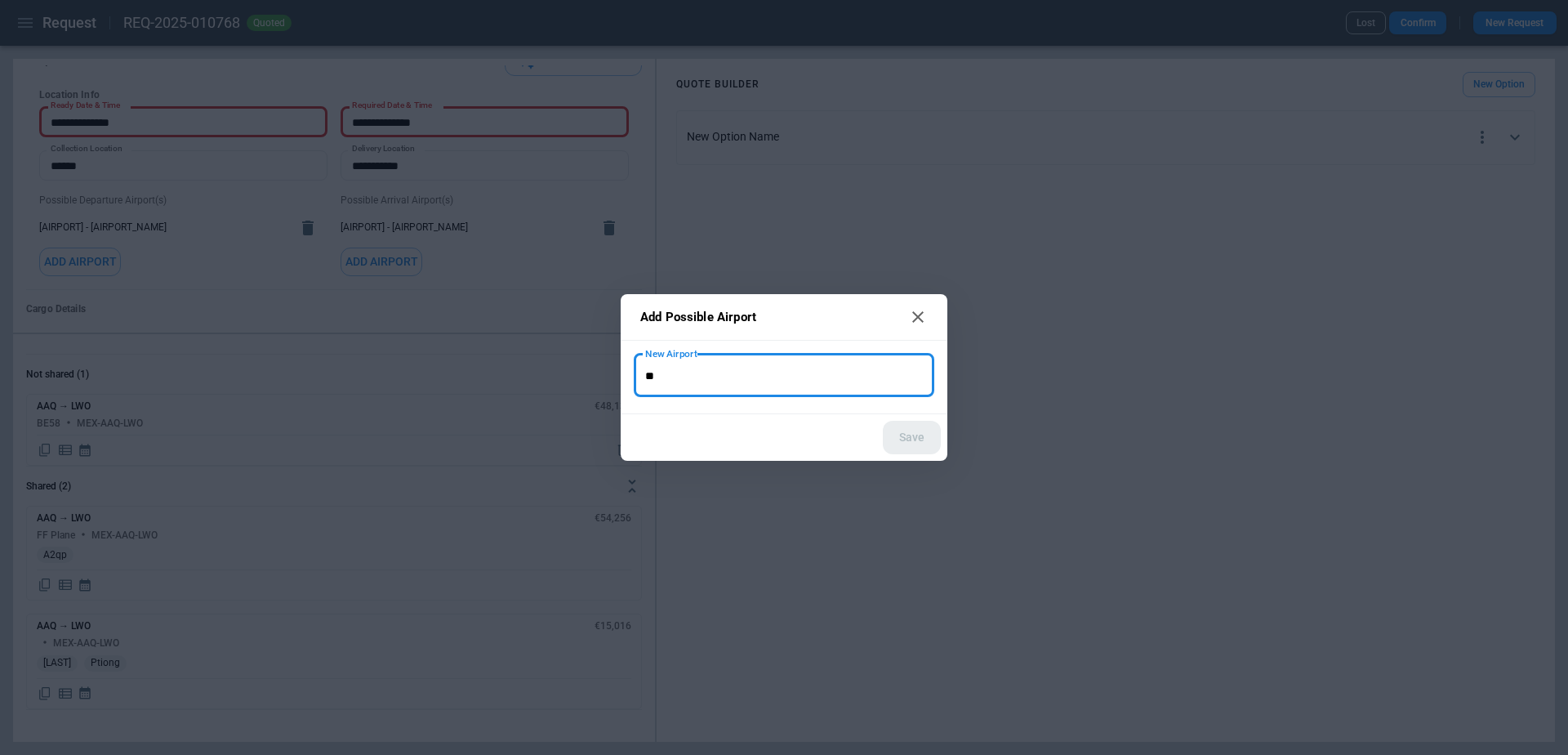 type on "*" 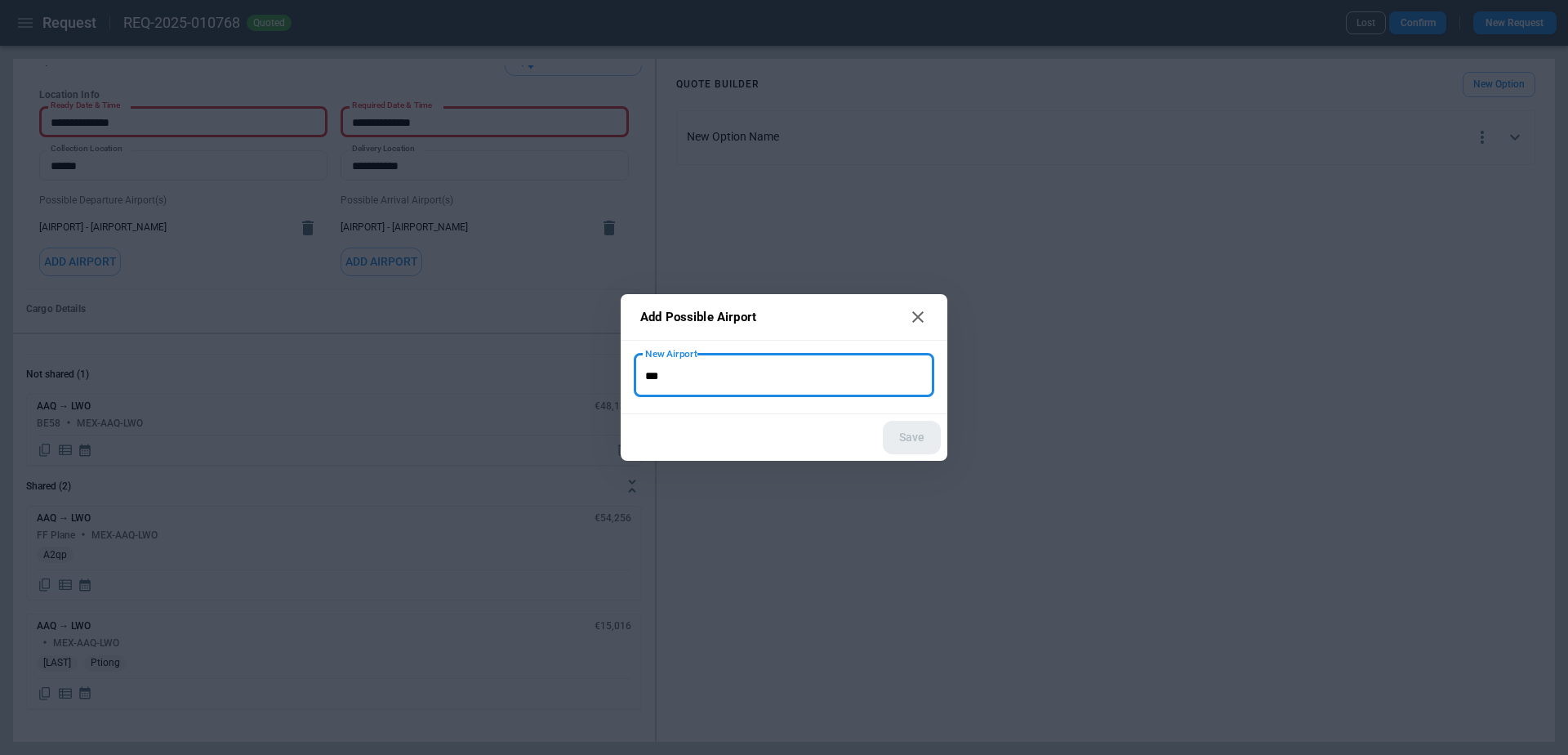 type on "***" 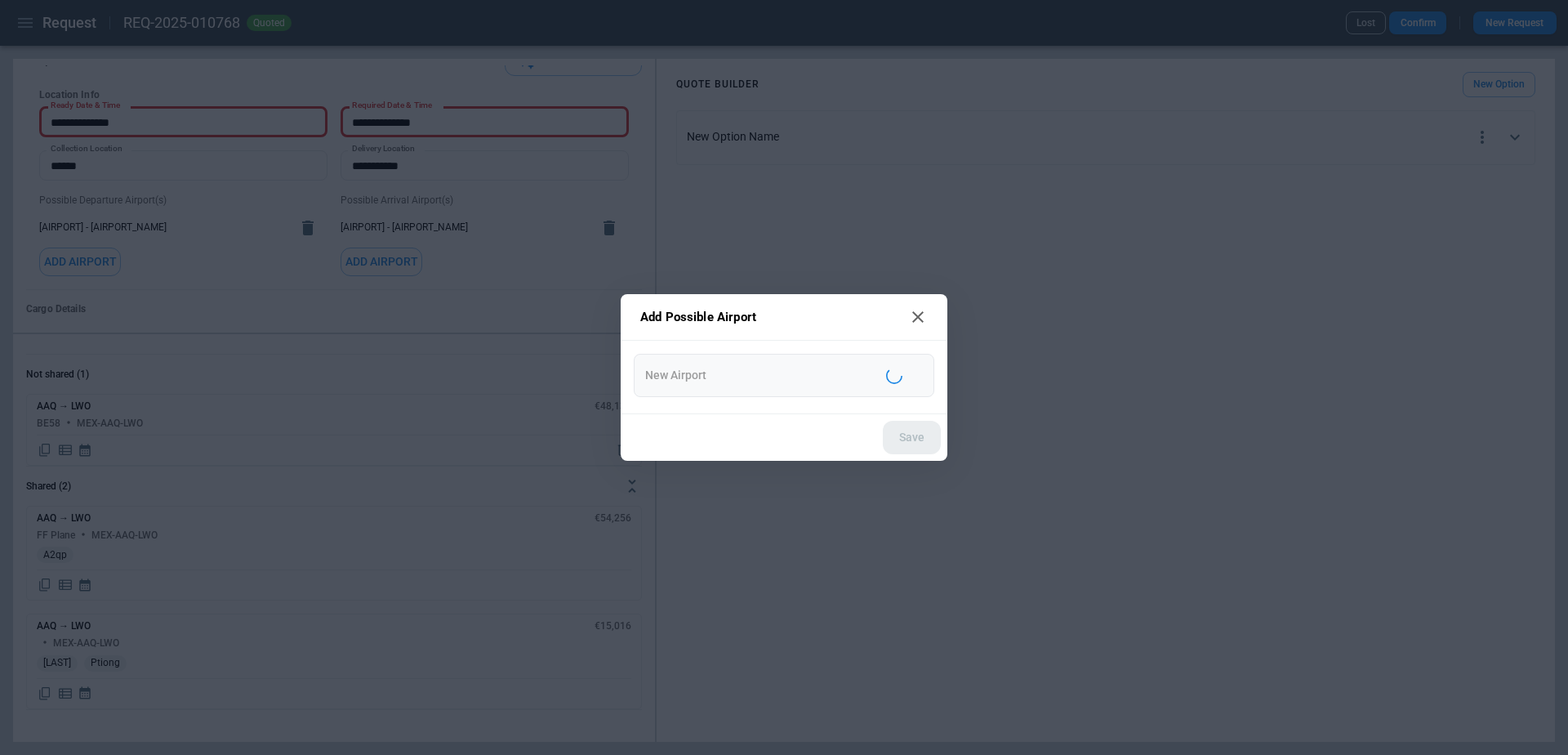 type on "**********" 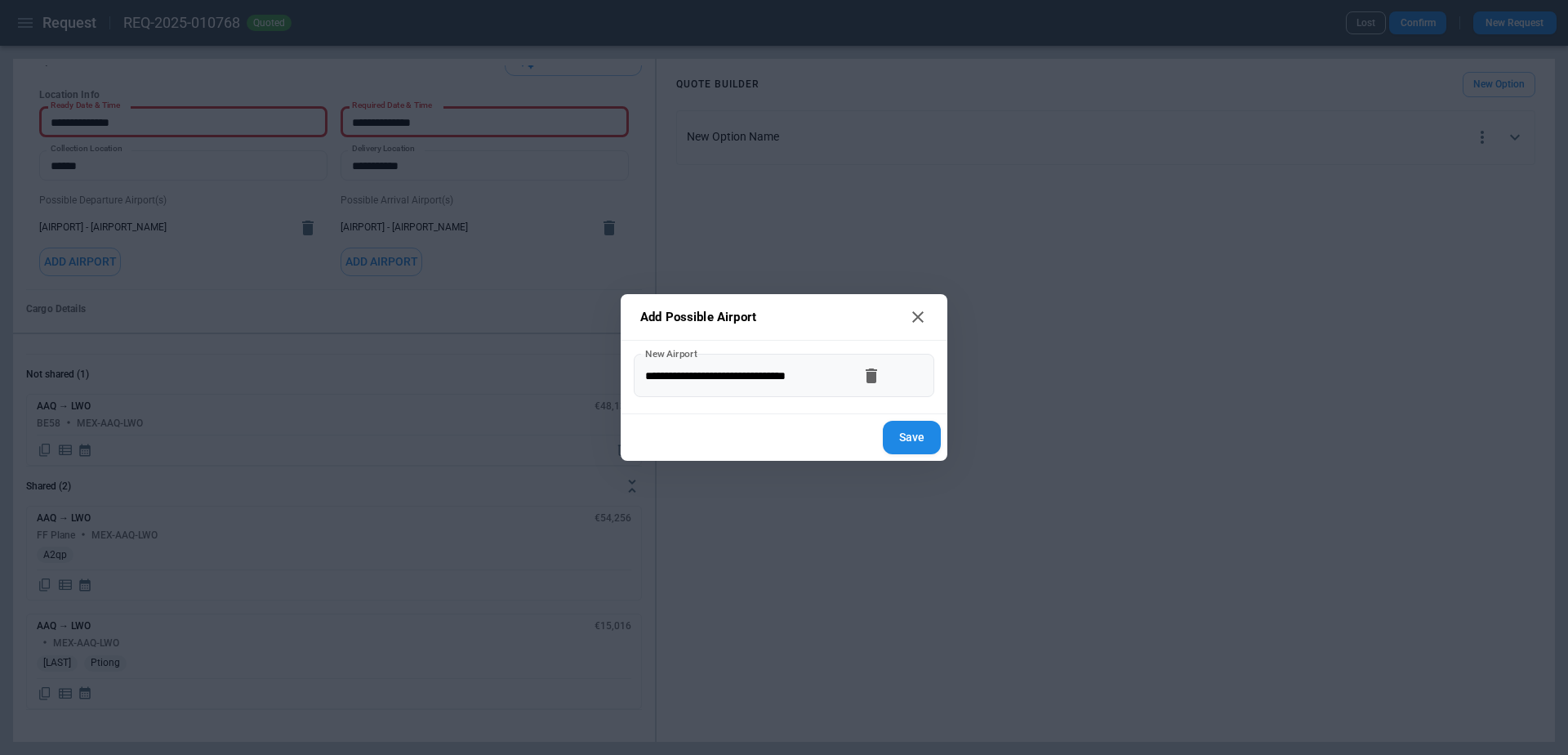 click 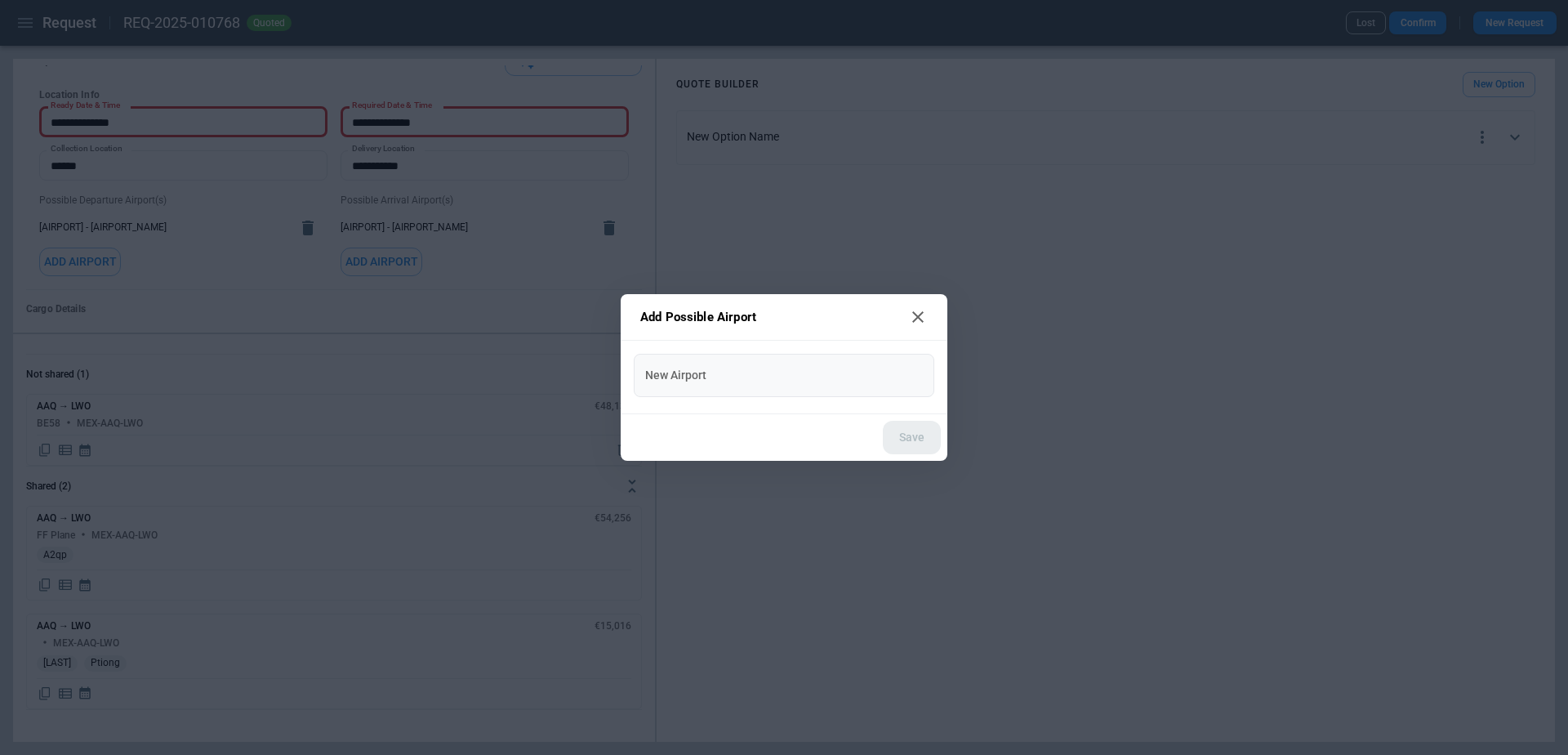 click on "New Airport" at bounding box center [761, 375] 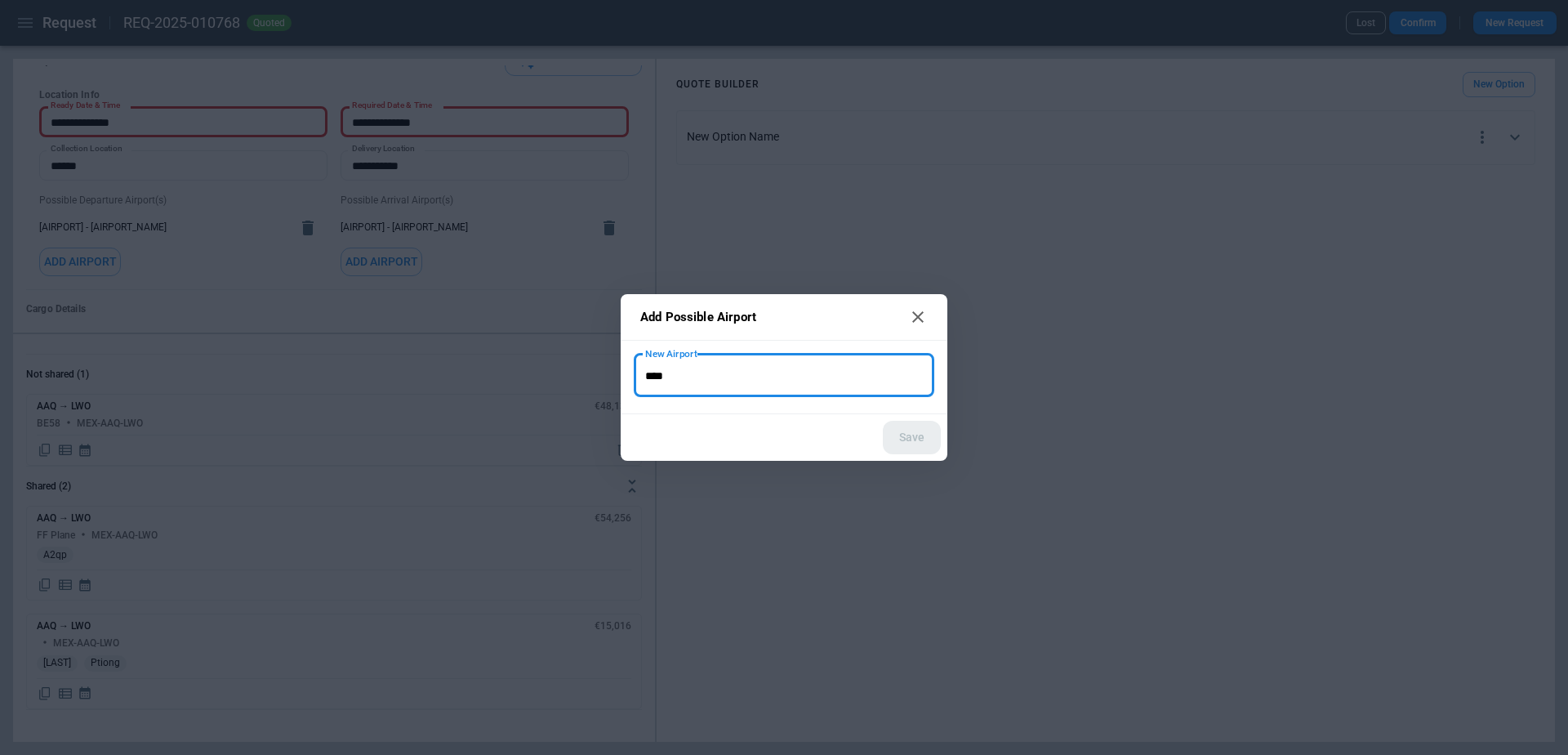 type on "****" 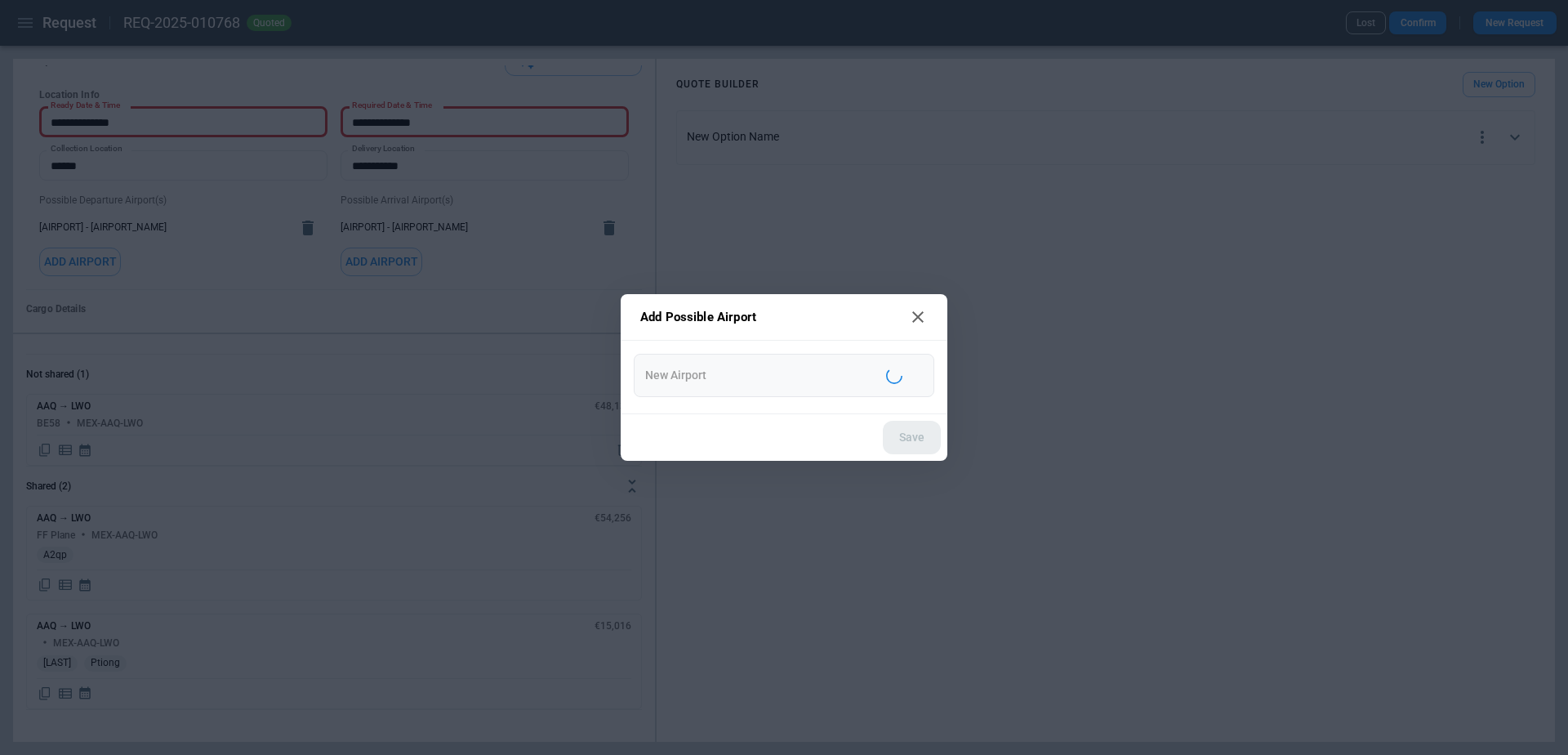 type on "**********" 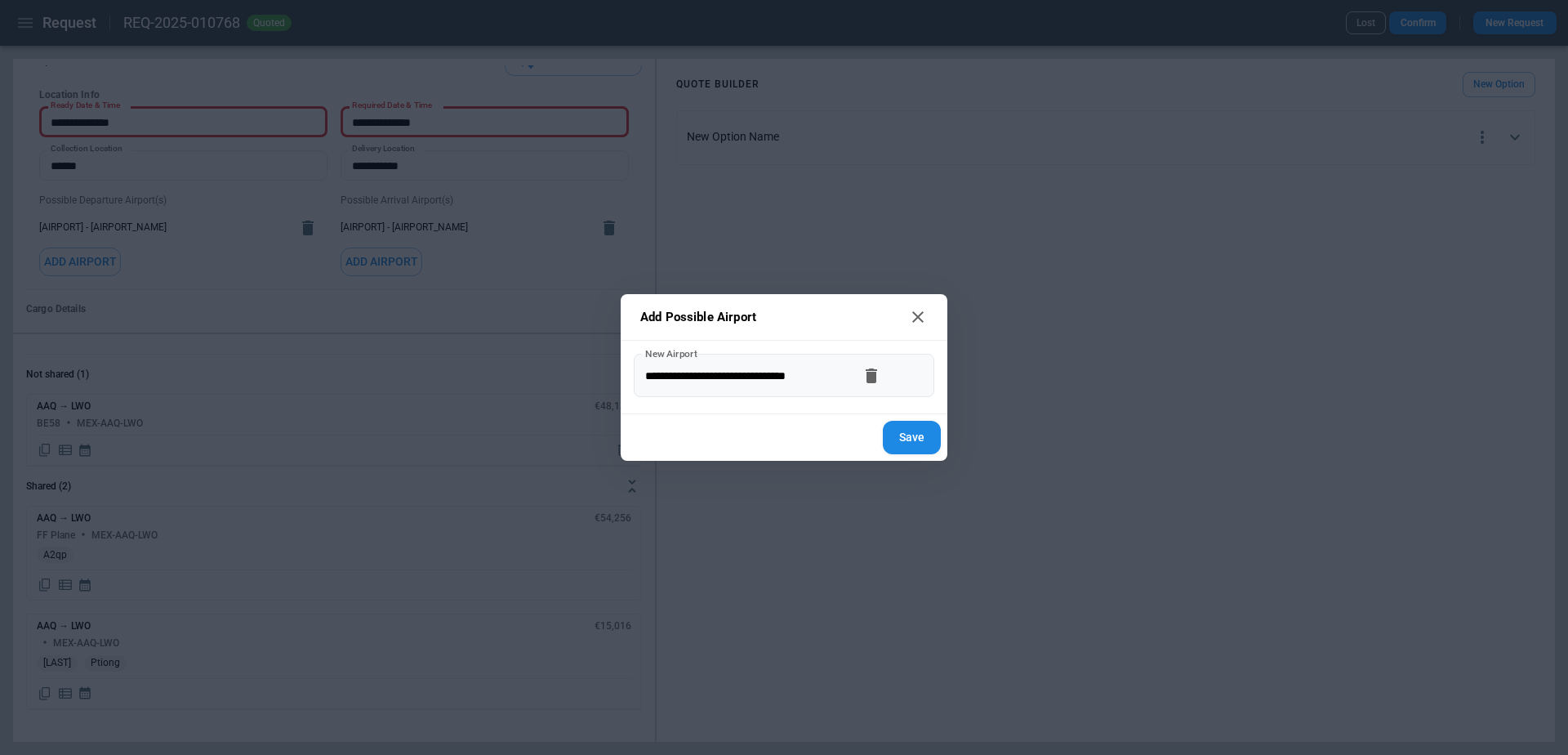 click 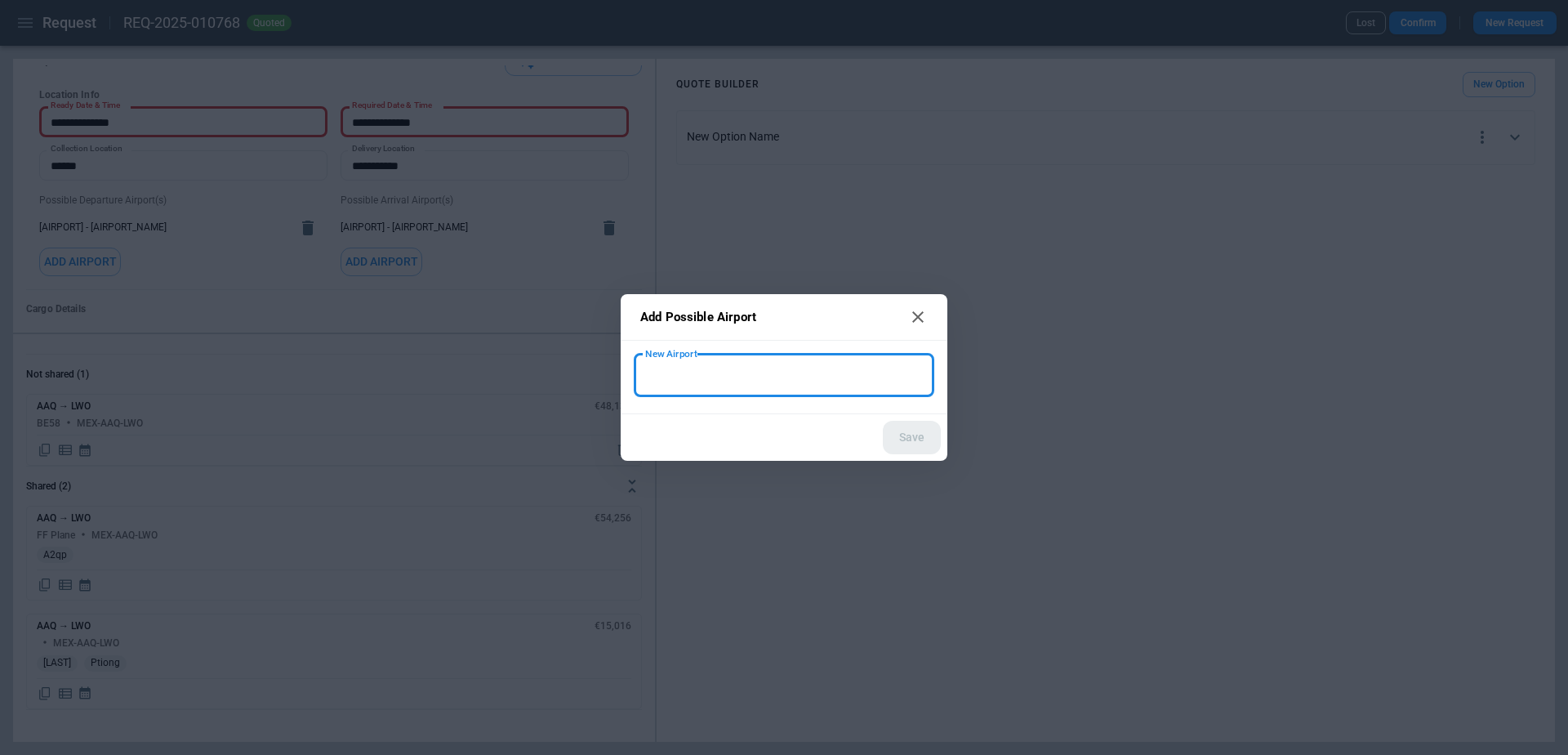 click on "New Airport" at bounding box center (761, 375) 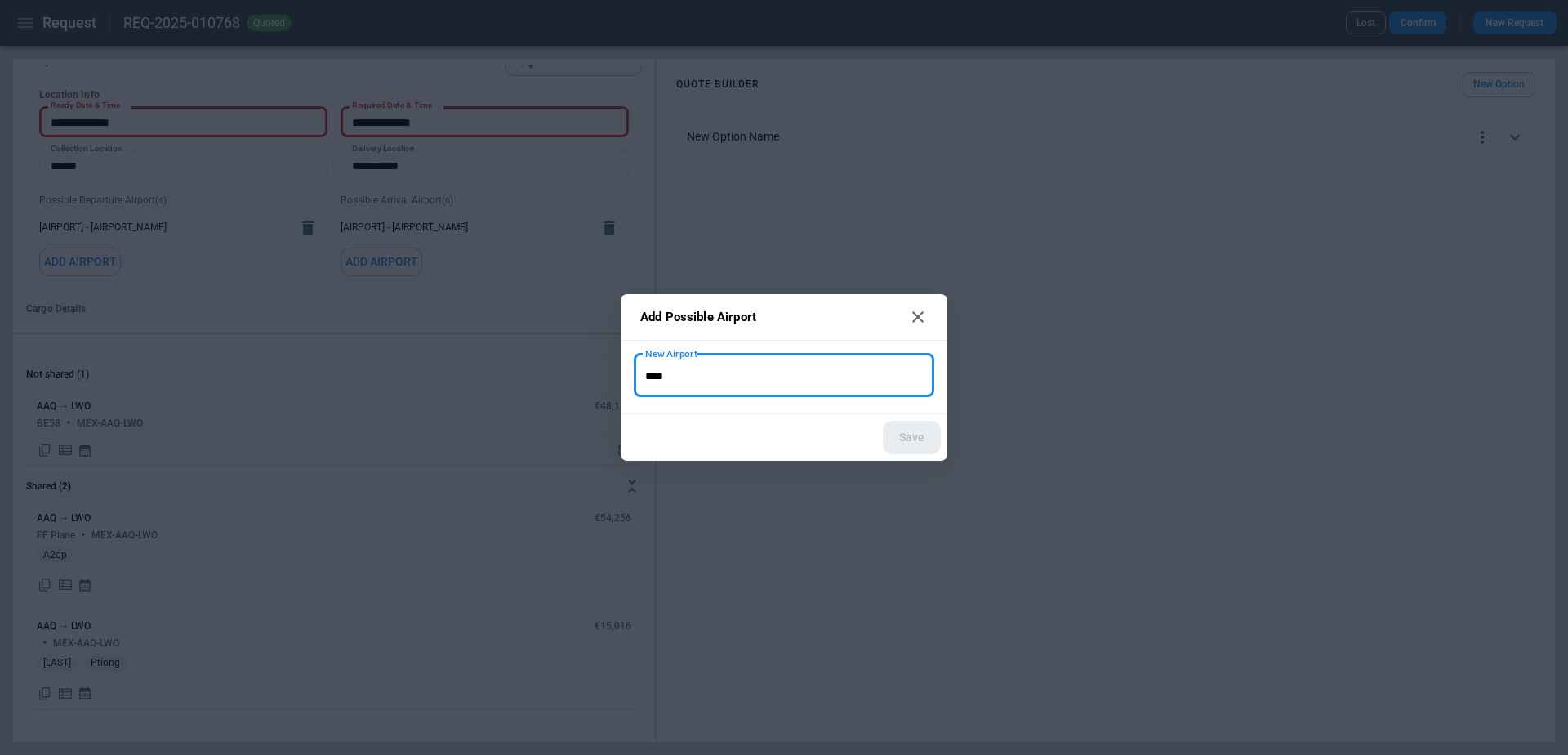 type on "****" 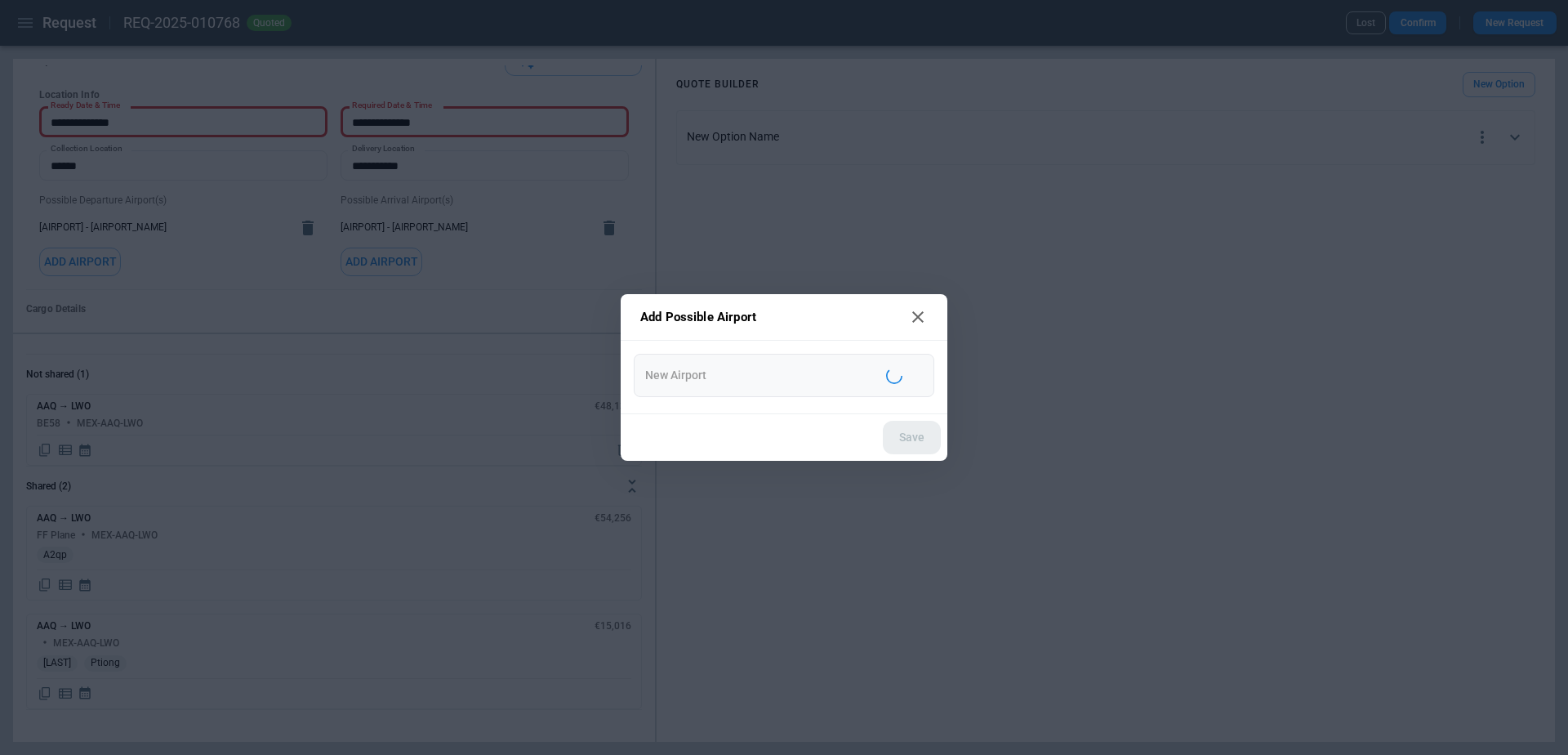 type on "**********" 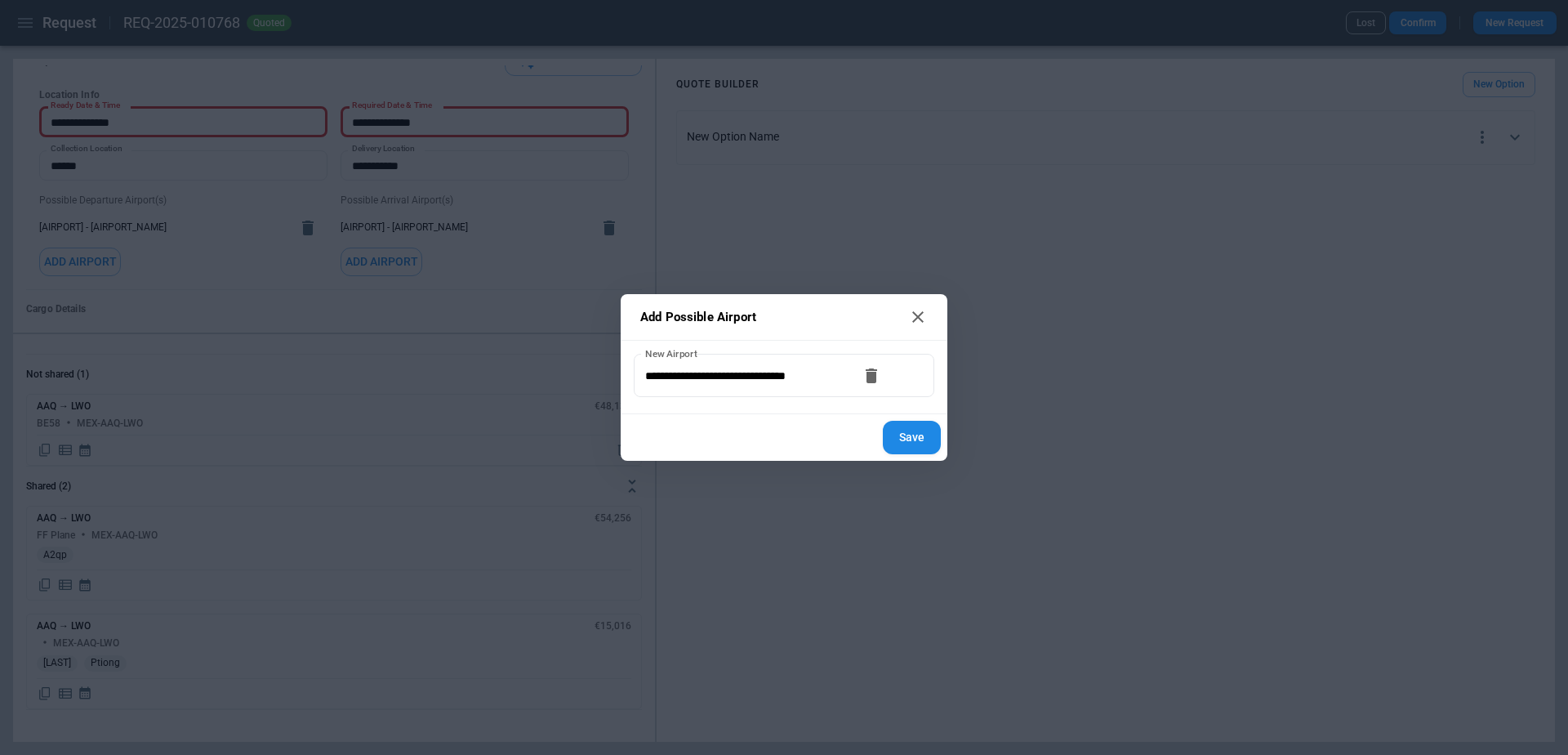 click on "Save" at bounding box center [911, 437] 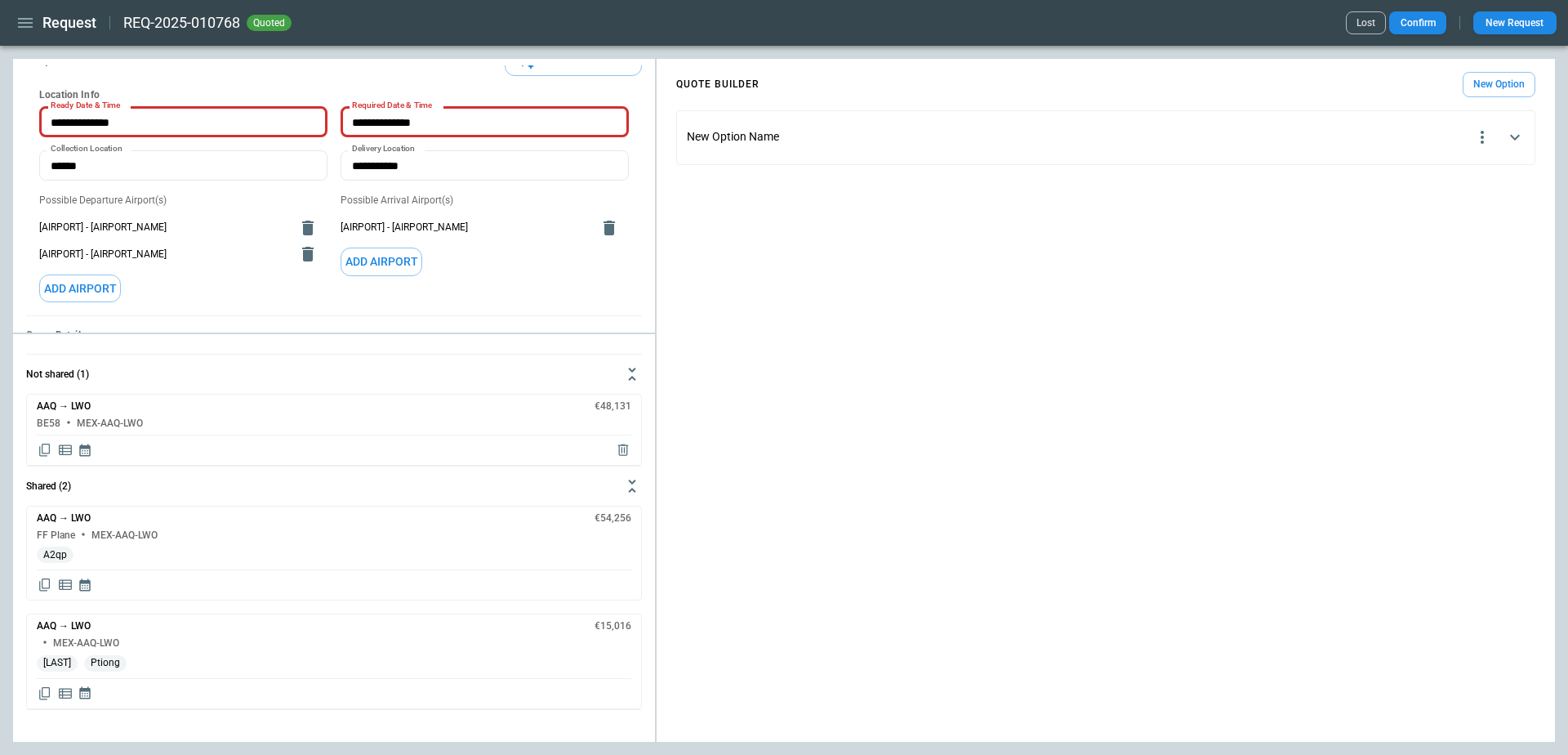 click 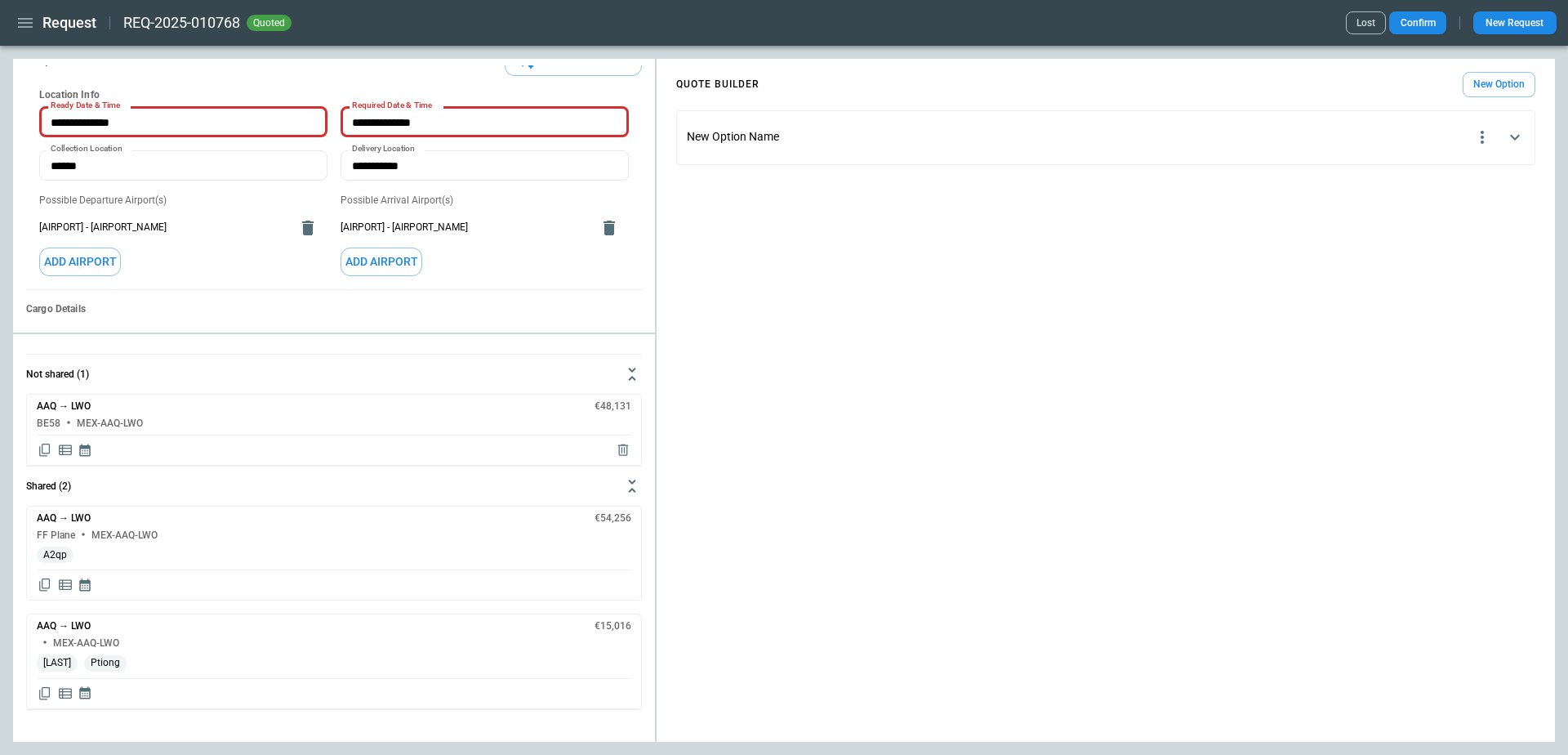 click on "New Option Name" at bounding box center (1093, 137) 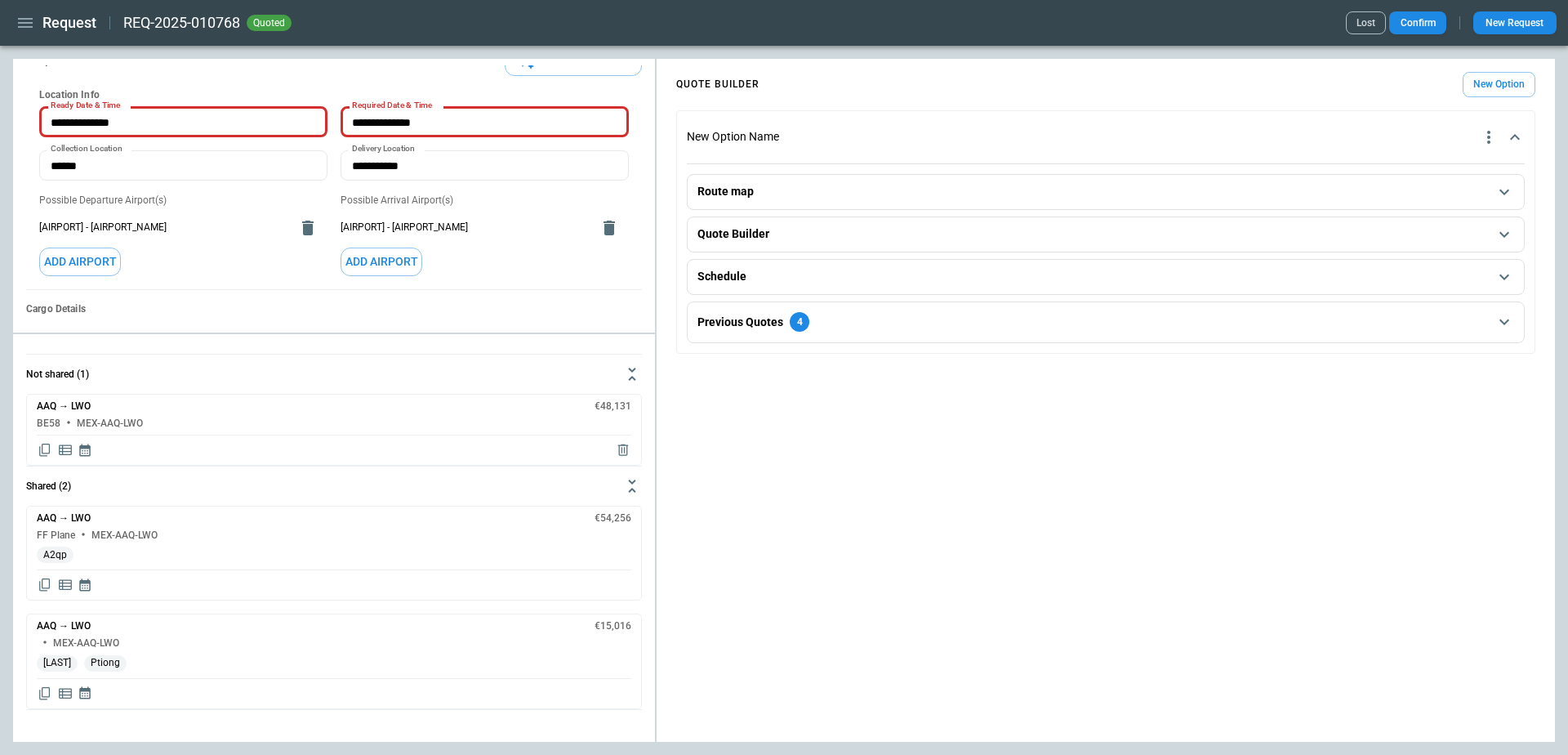 click on "New Option Name" at bounding box center [1096, 137] 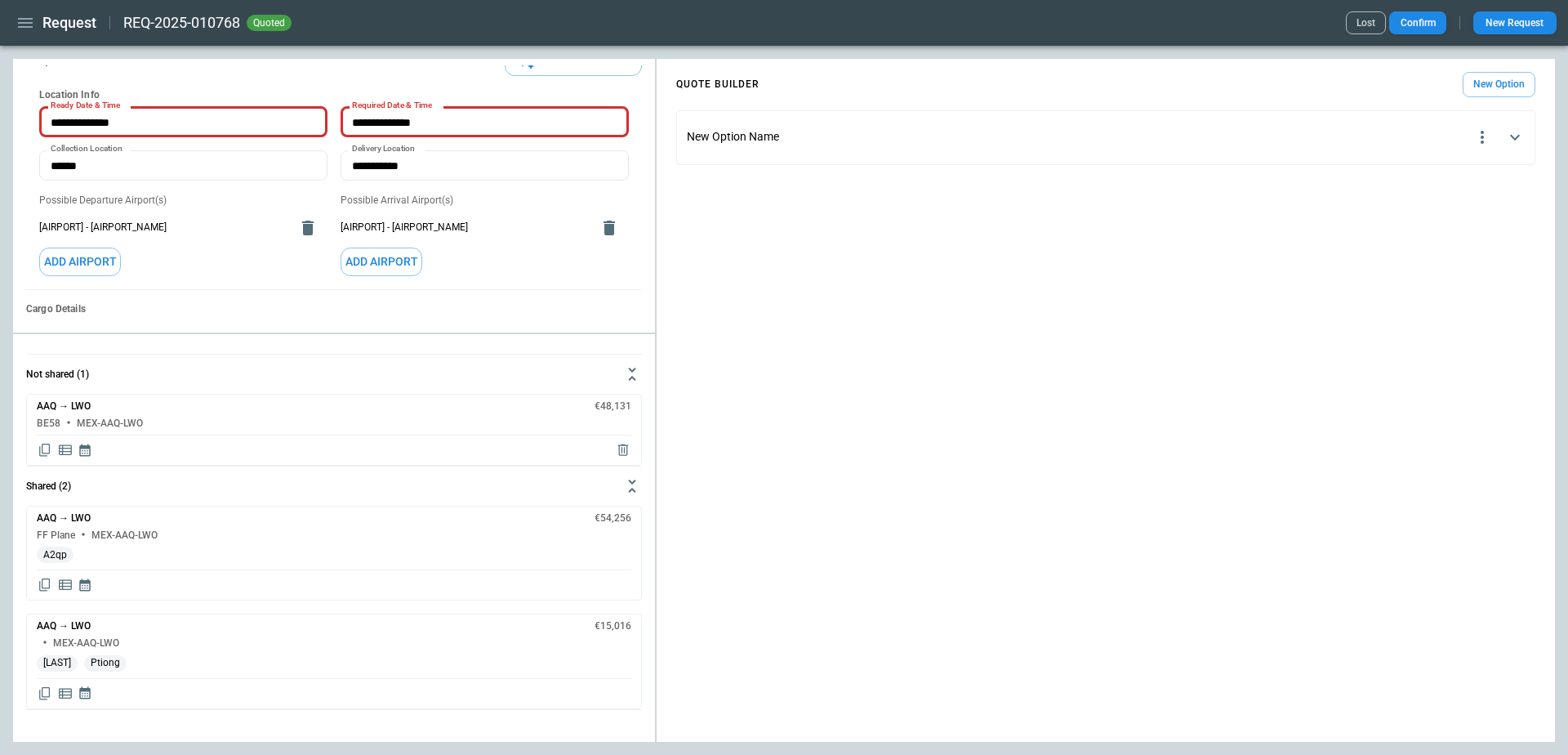 click on "New Option Name" at bounding box center [1093, 137] 